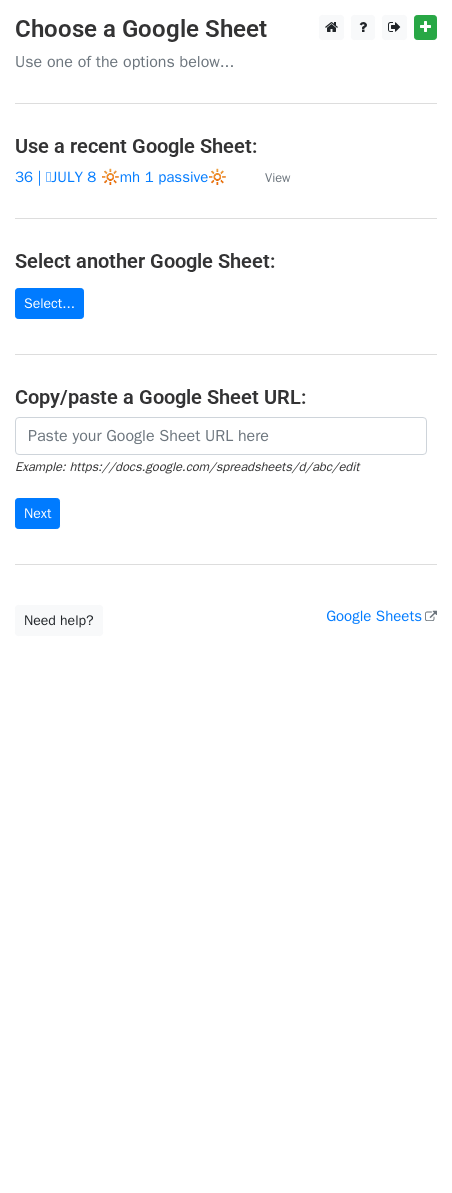 scroll, scrollTop: 0, scrollLeft: 0, axis: both 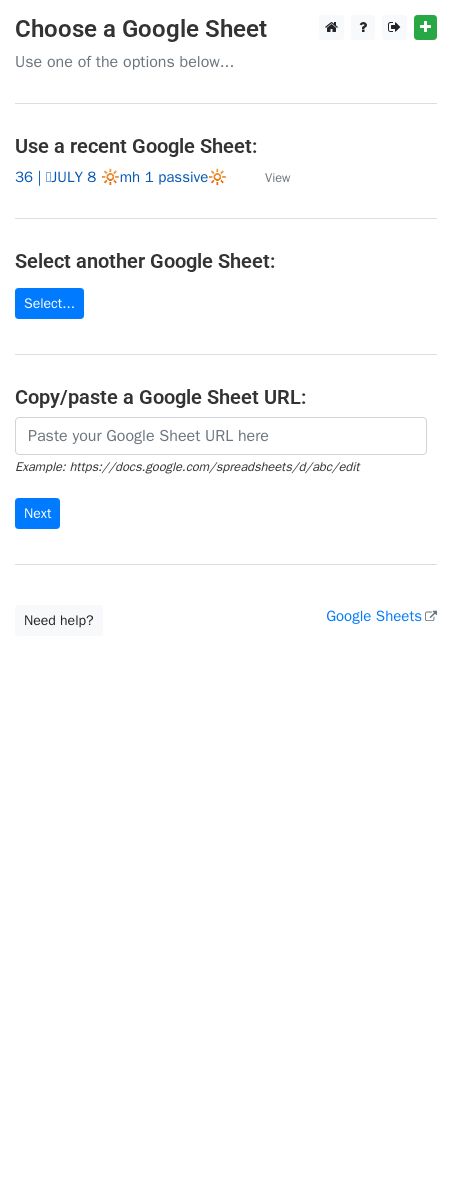 click on "36 | 🩷JULY 8 🔆mh 1 passive🔆" at bounding box center [121, 177] 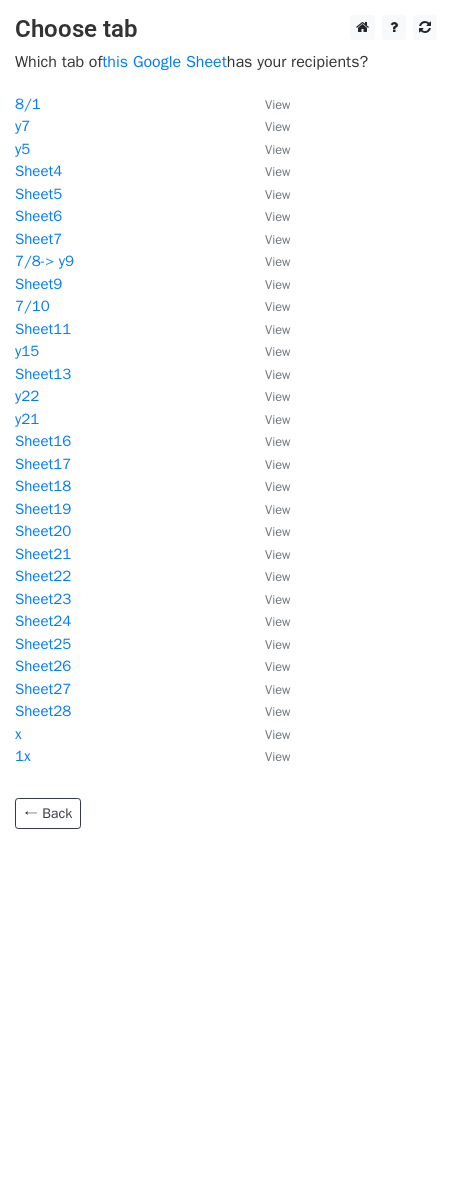 scroll, scrollTop: 0, scrollLeft: 0, axis: both 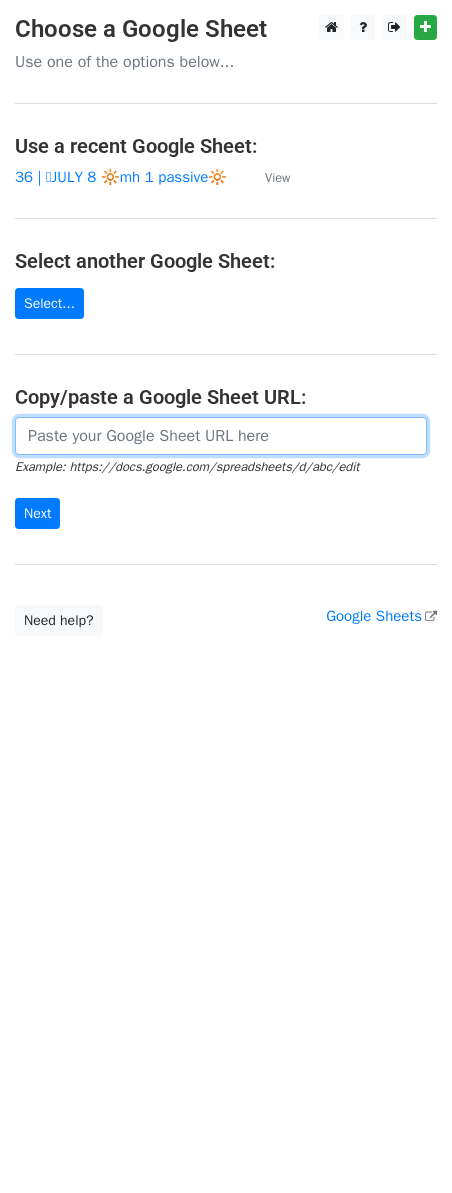 click at bounding box center (221, 436) 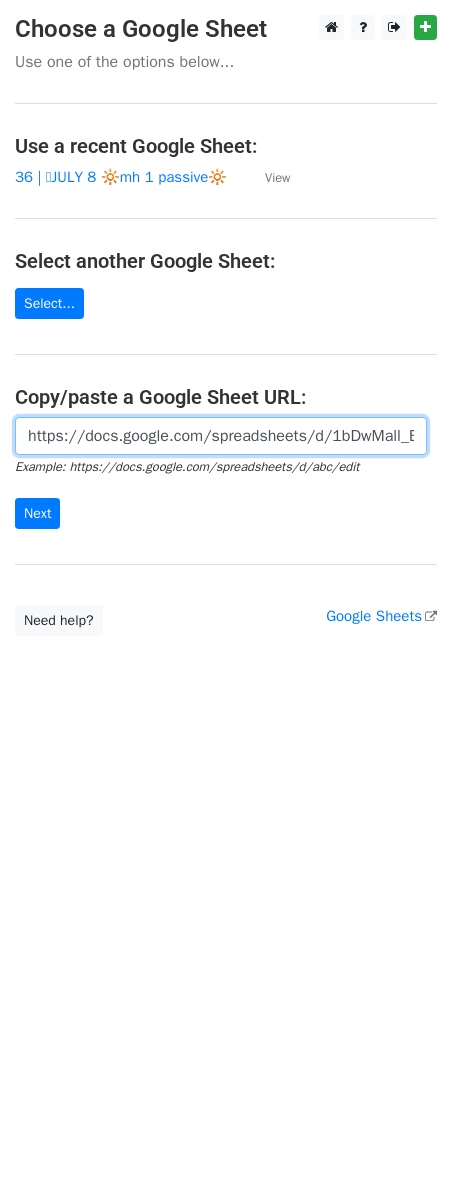 scroll, scrollTop: 0, scrollLeft: 594, axis: horizontal 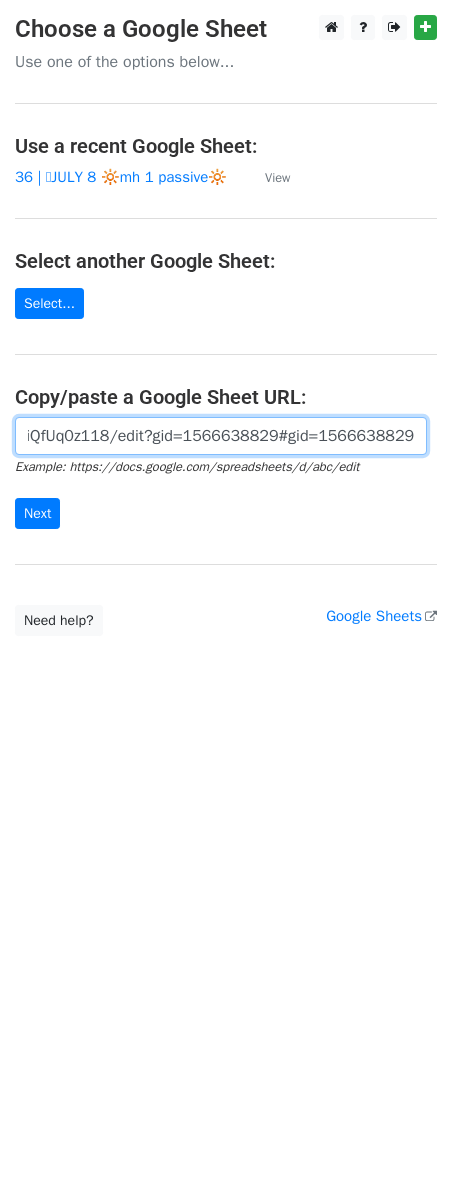 type on "https://docs.google.com/spreadsheets/d/1bDwMall_BIj7jpccVuTvnTBkHDP_wvR0JiQfUq0z118/edit?gid=1566638829#gid=1566638829" 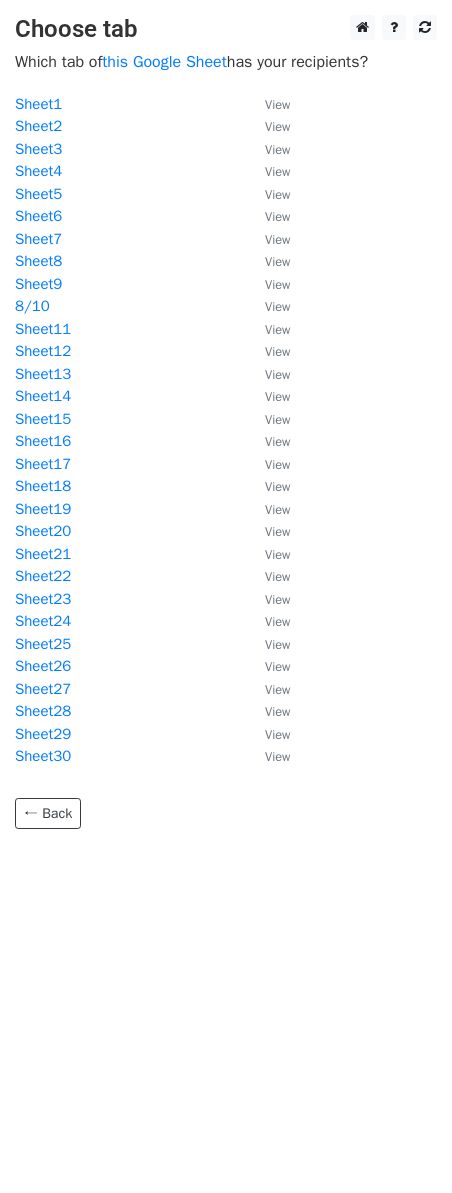 scroll, scrollTop: 0, scrollLeft: 0, axis: both 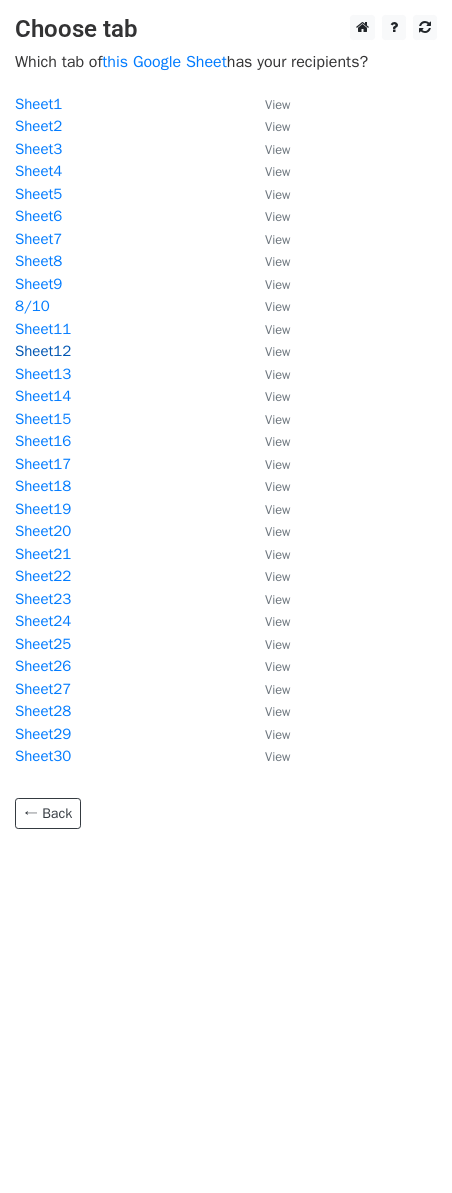 click on "Sheet12" at bounding box center [43, 351] 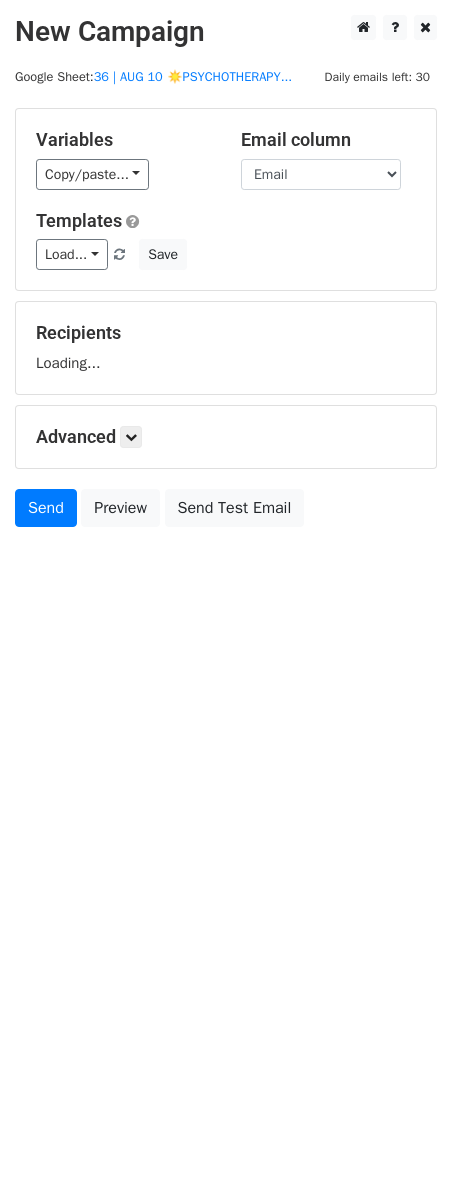 scroll, scrollTop: 0, scrollLeft: 0, axis: both 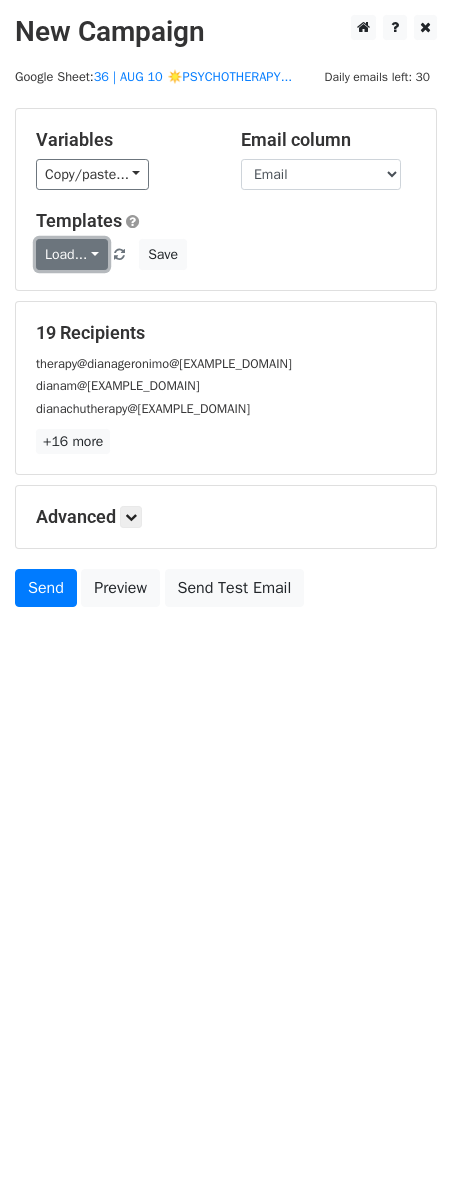 click on "Load..." at bounding box center (72, 254) 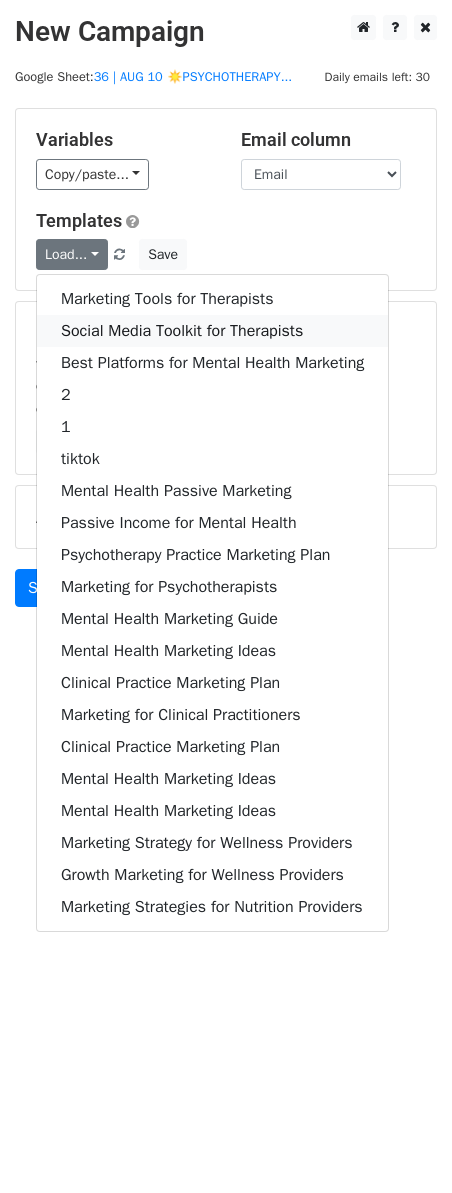 click on "Social Media Toolkit for Therapists" at bounding box center (212, 331) 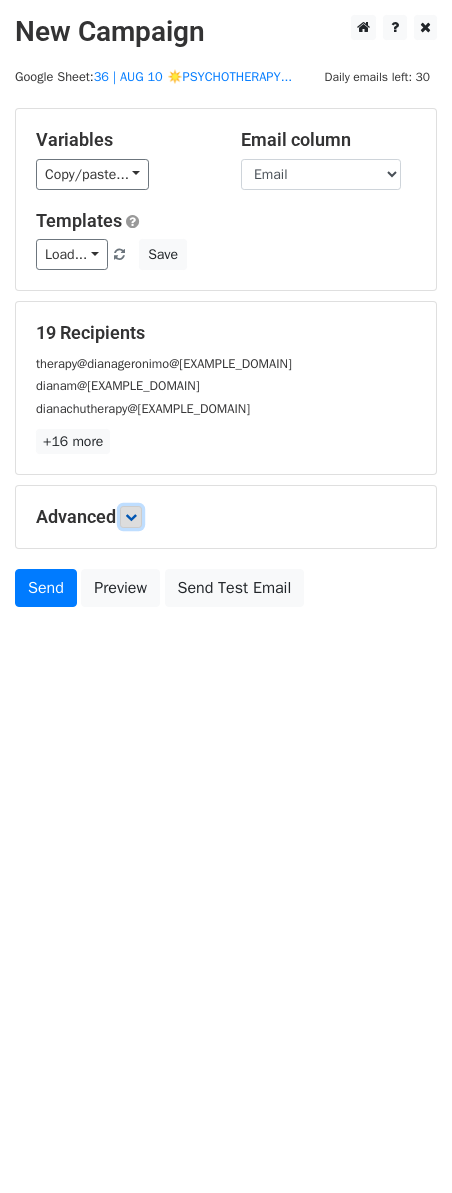 click at bounding box center (131, 517) 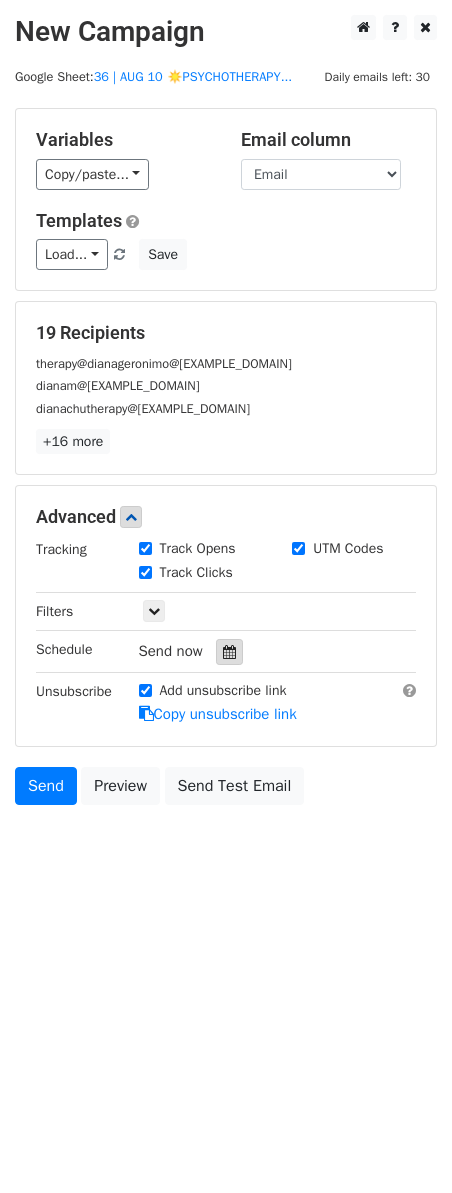 click at bounding box center (229, 652) 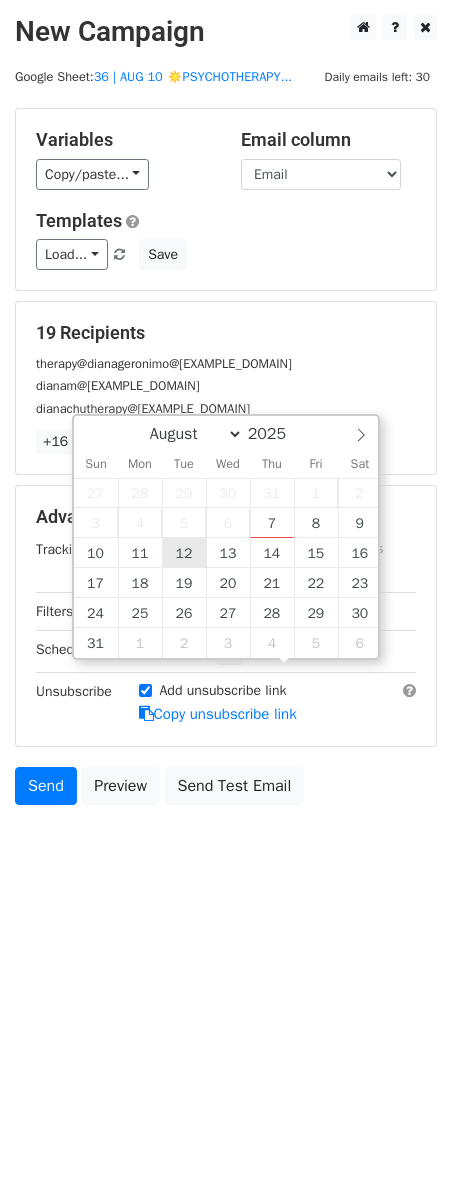 type on "2025-08-12 12:00" 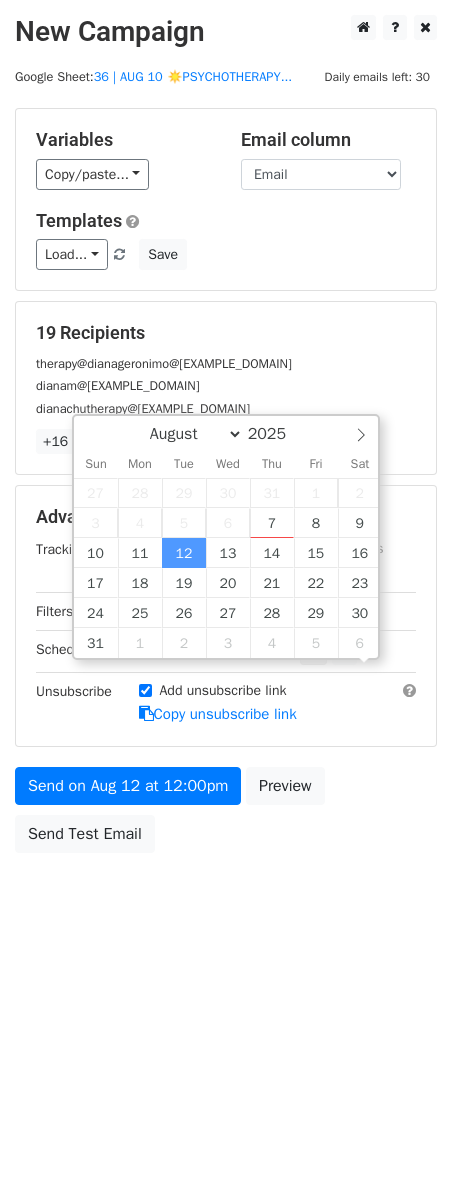scroll, scrollTop: 1, scrollLeft: 0, axis: vertical 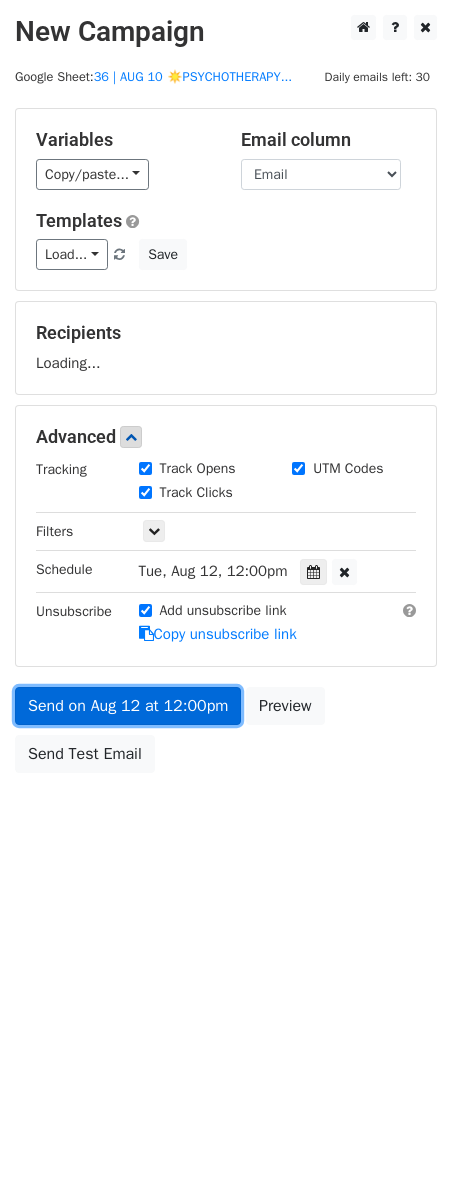 click on "Send on Aug 12 at 12:00pm" at bounding box center [128, 706] 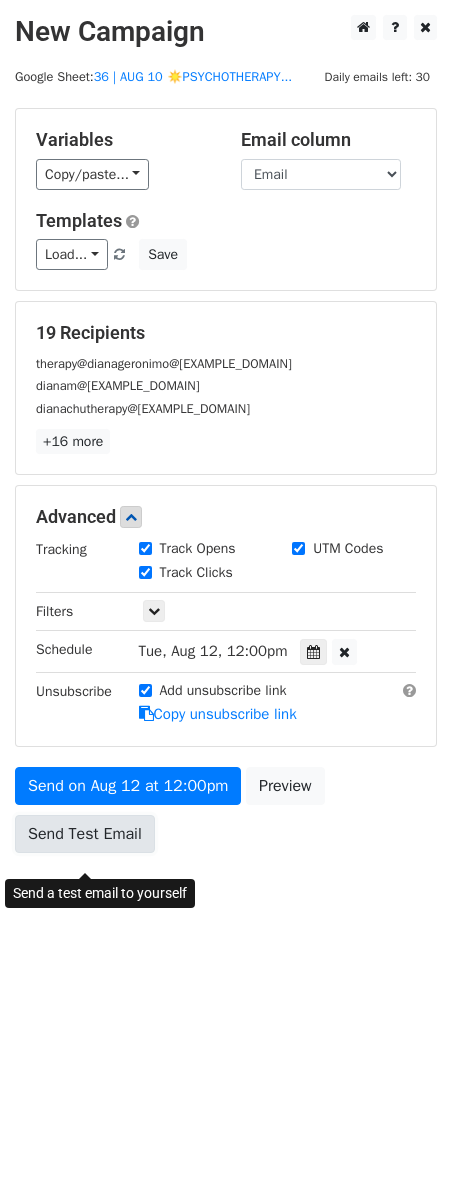 click on "Send Test Email" at bounding box center (85, 834) 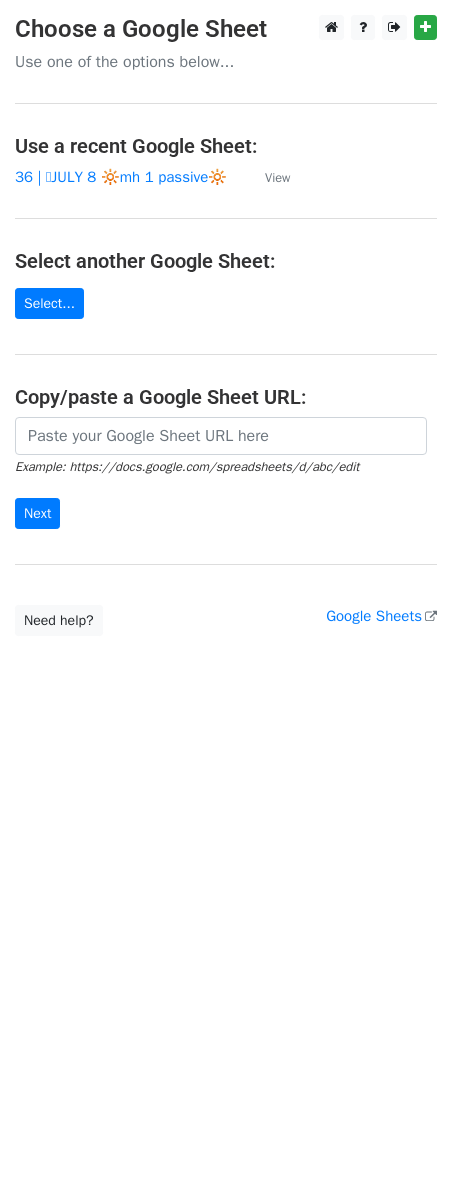 scroll, scrollTop: 0, scrollLeft: 0, axis: both 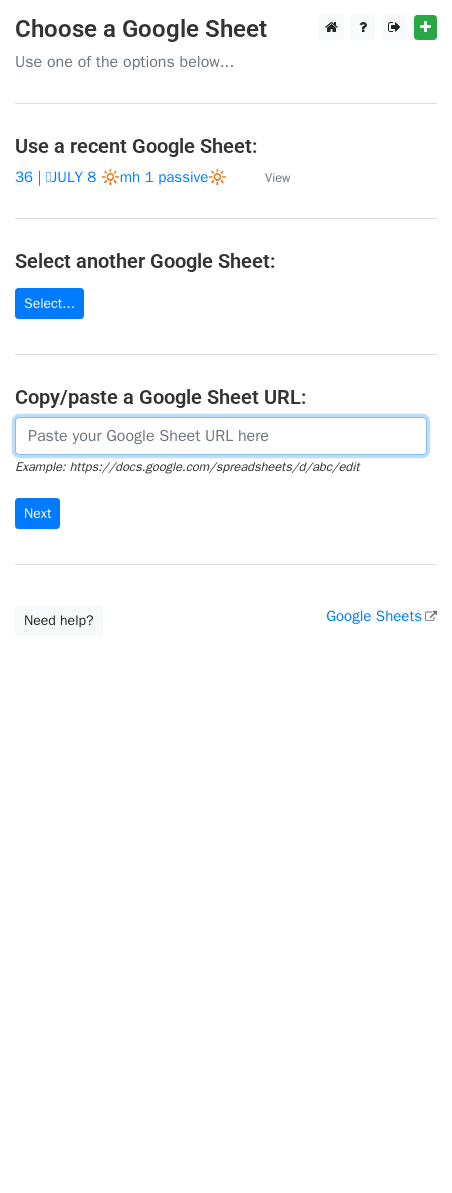 click at bounding box center (221, 436) 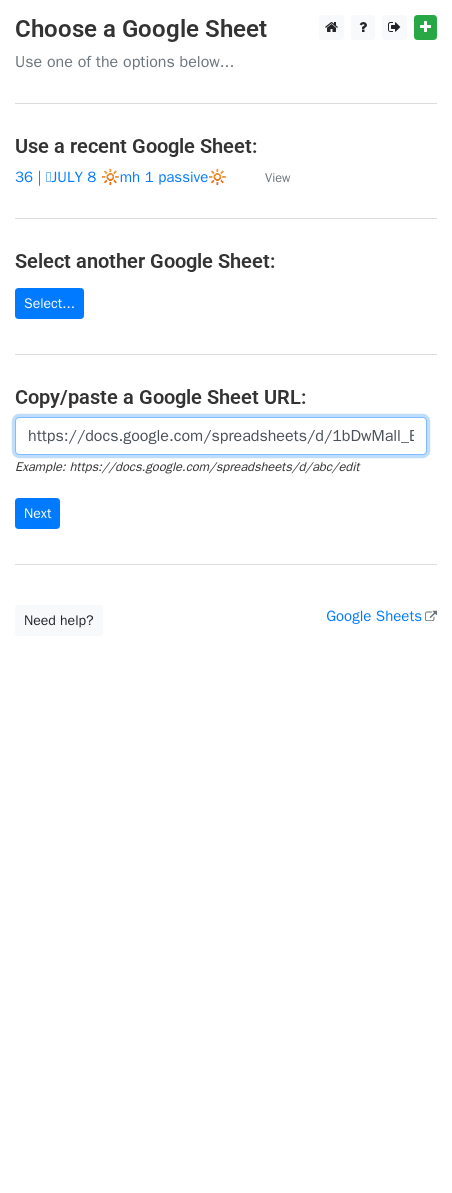scroll, scrollTop: 0, scrollLeft: 594, axis: horizontal 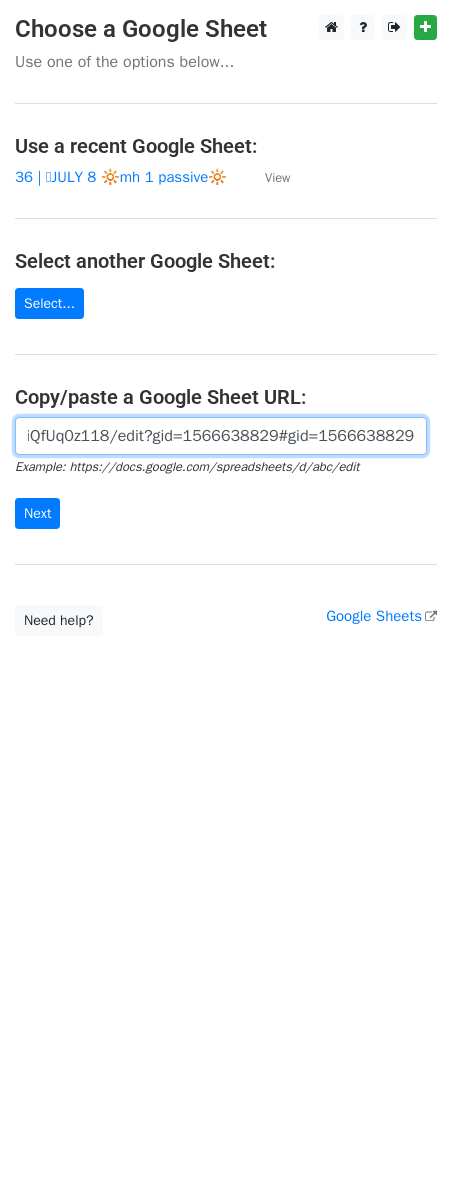 type on "https://docs.google.com/spreadsheets/d/1bDwMall_BIj7jpccVuTvnTBkHDP_wvR0JiQfUq0z118/edit?gid=1566638829#gid=1566638829" 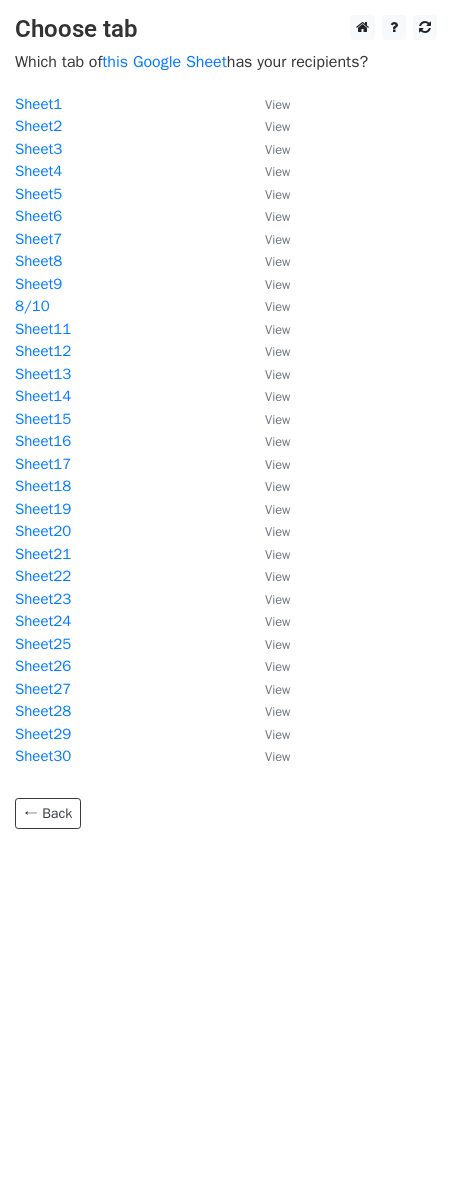 scroll, scrollTop: 0, scrollLeft: 0, axis: both 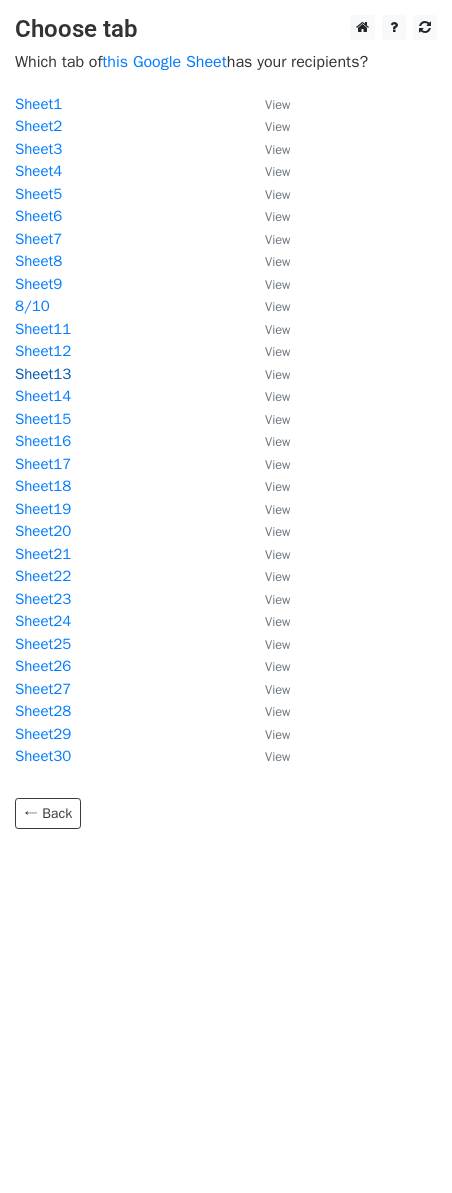 click on "Sheet13" at bounding box center [43, 374] 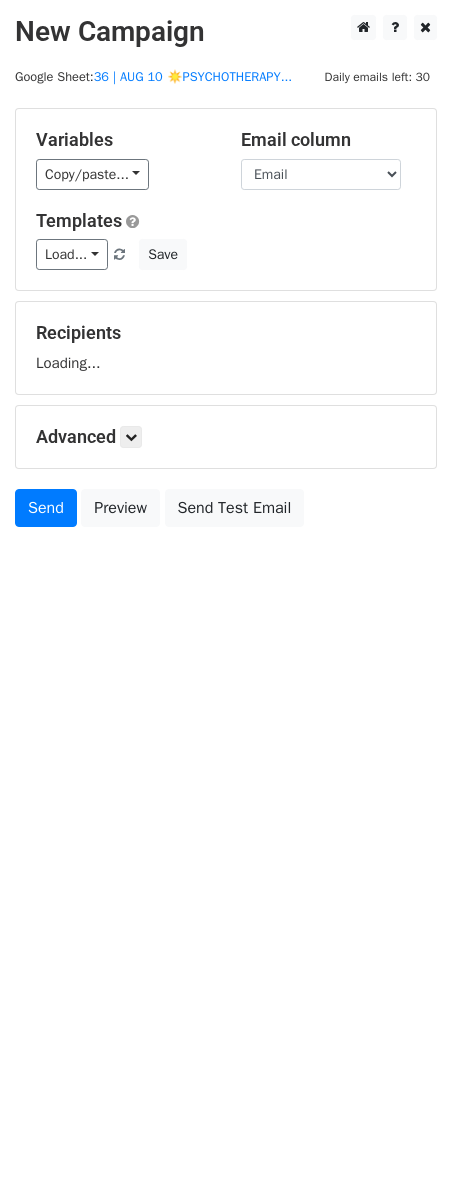 scroll, scrollTop: 0, scrollLeft: 0, axis: both 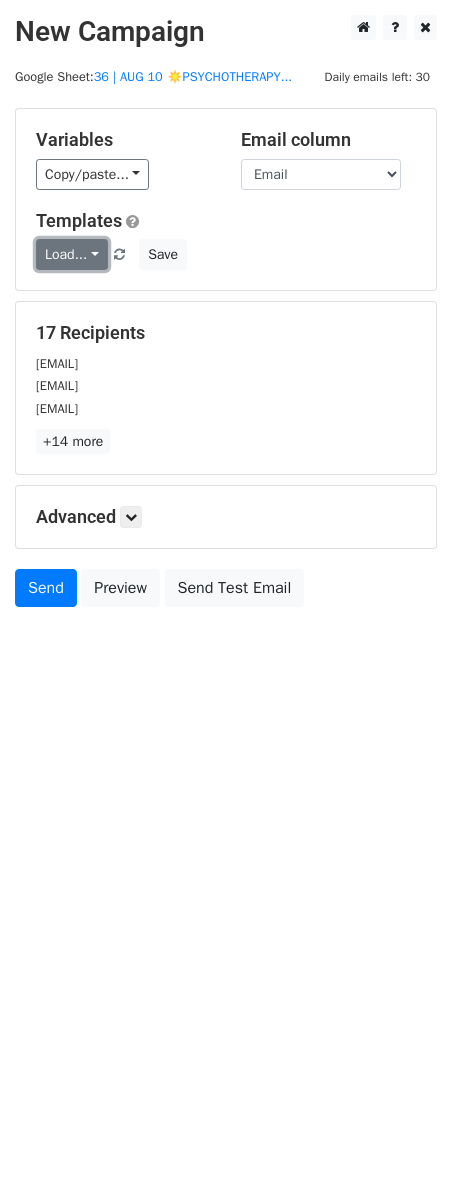 click on "Load..." at bounding box center (72, 254) 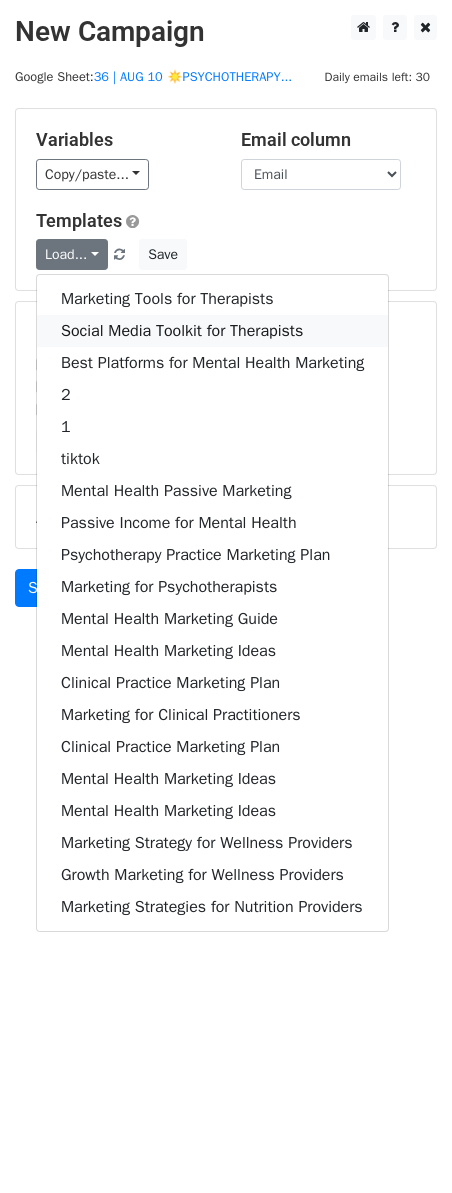 click on "Social Media Toolkit for Therapists" at bounding box center [212, 331] 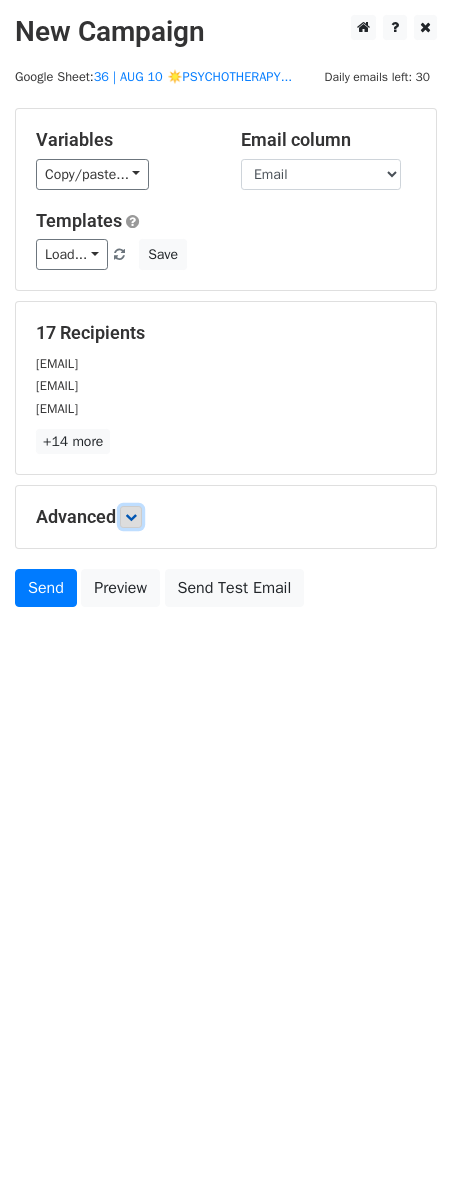 click at bounding box center [131, 517] 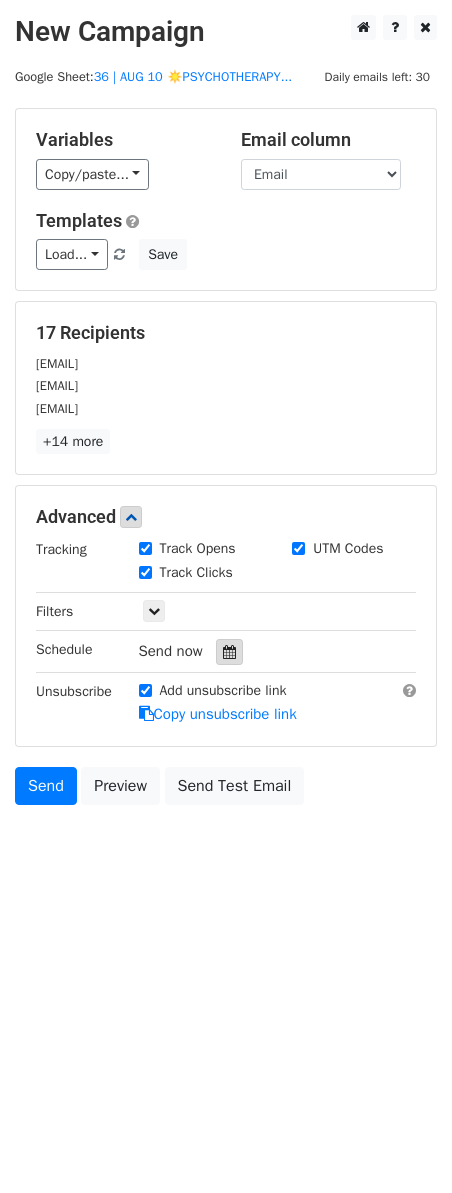 click at bounding box center [229, 652] 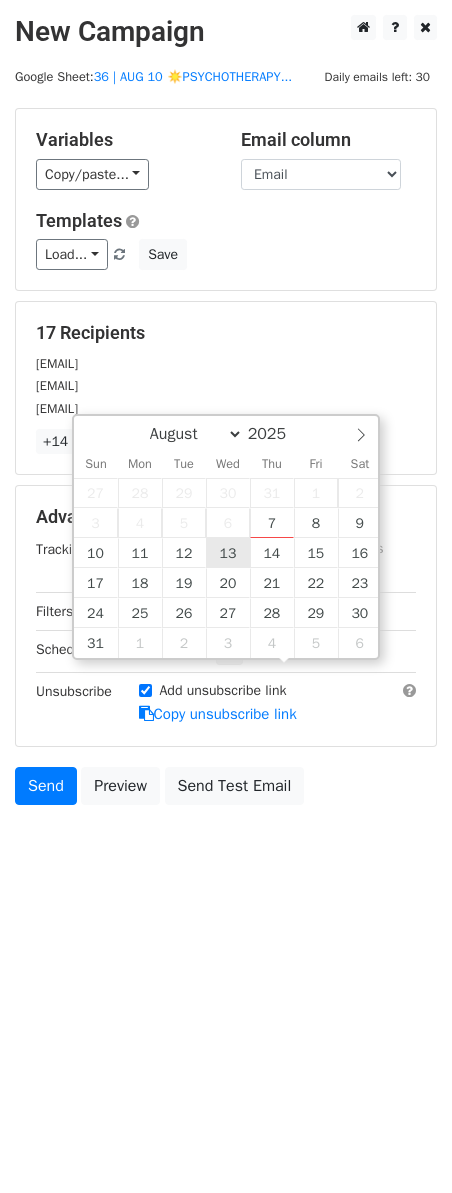 type on "2025-08-13 12:00" 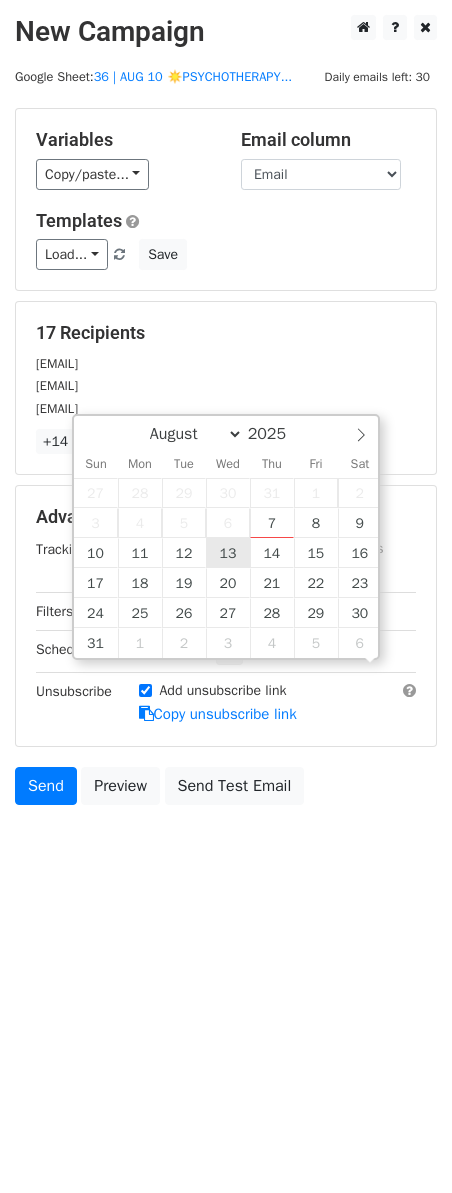 scroll, scrollTop: 1, scrollLeft: 0, axis: vertical 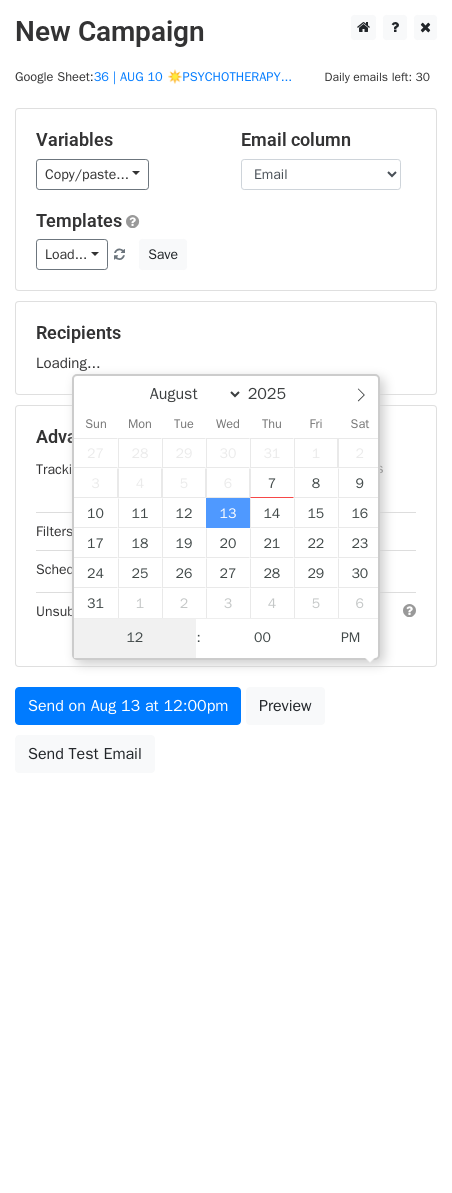 type on "3" 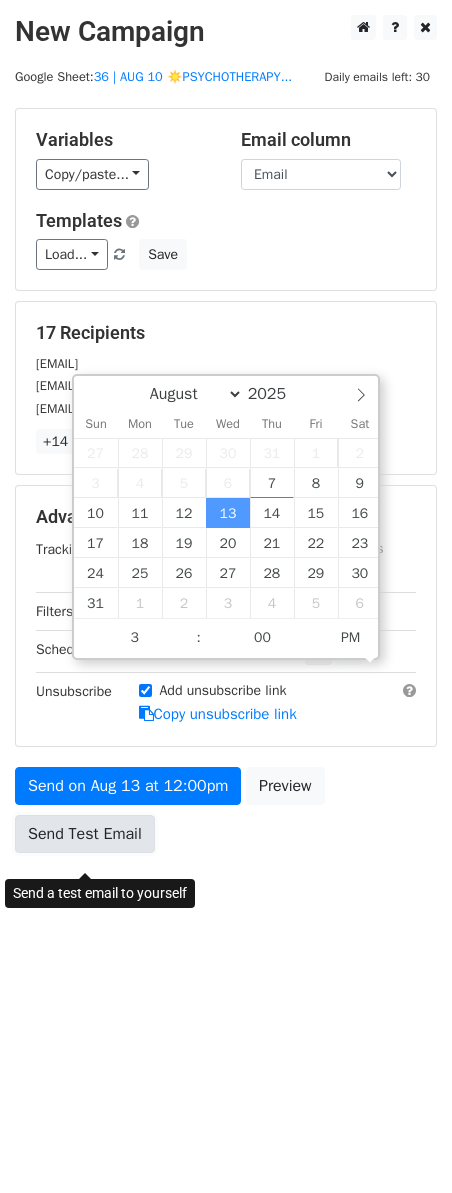 type on "2025-08-13 15:00" 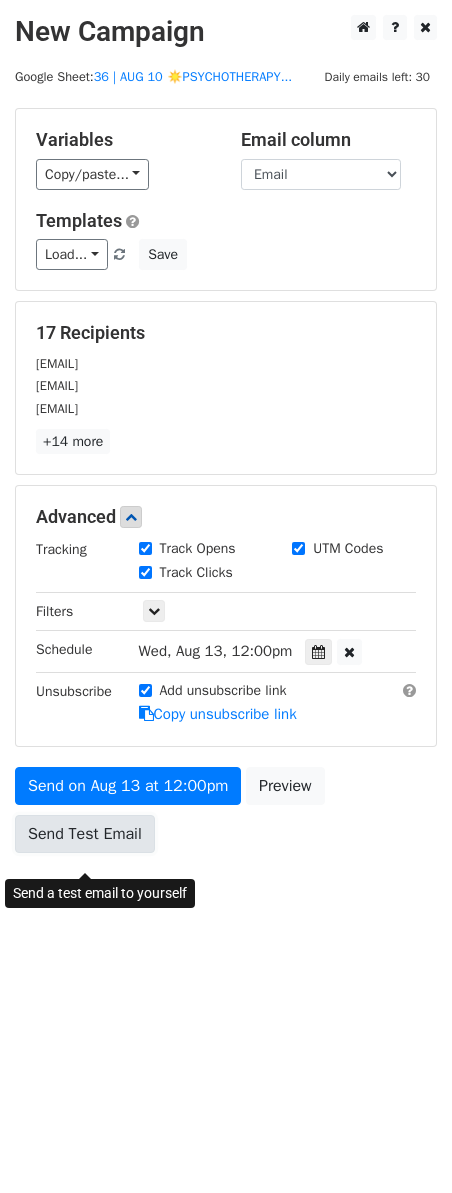 click on "Send Test Email" at bounding box center [85, 834] 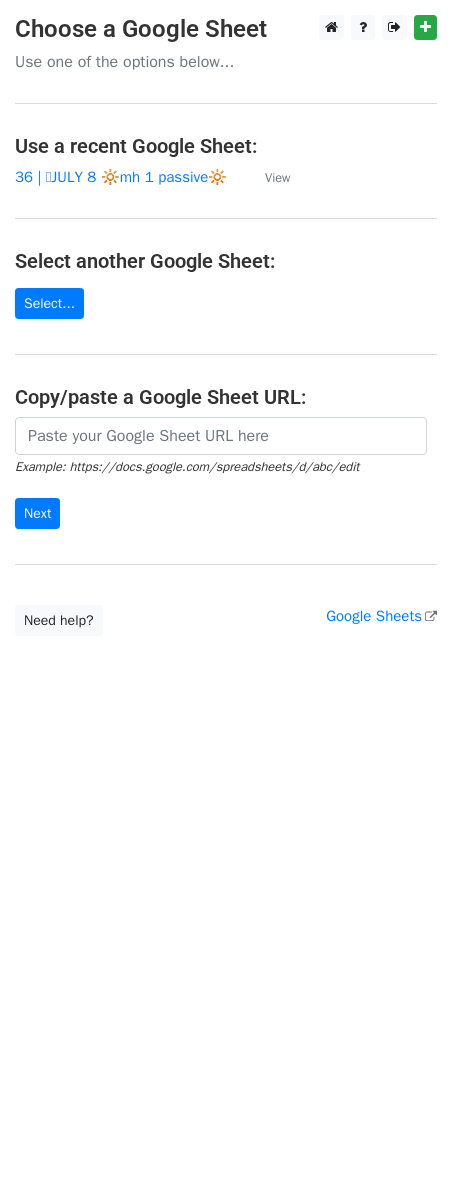 scroll, scrollTop: 0, scrollLeft: 0, axis: both 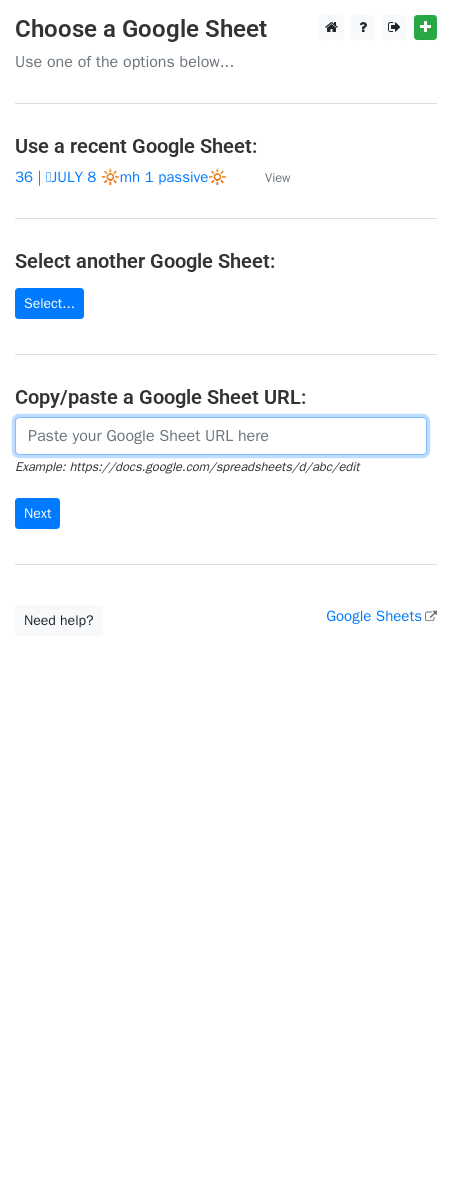 click at bounding box center [221, 436] 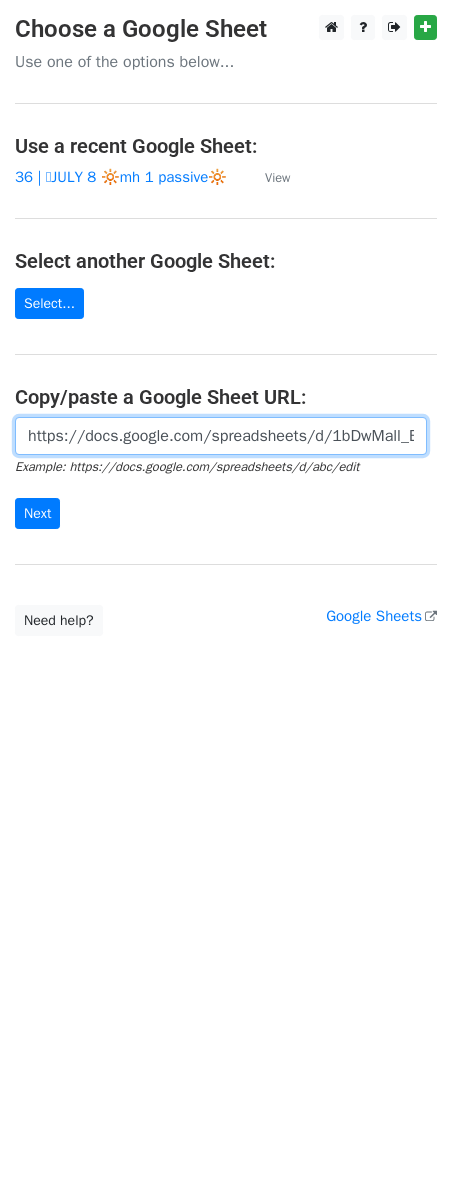 scroll, scrollTop: 0, scrollLeft: 594, axis: horizontal 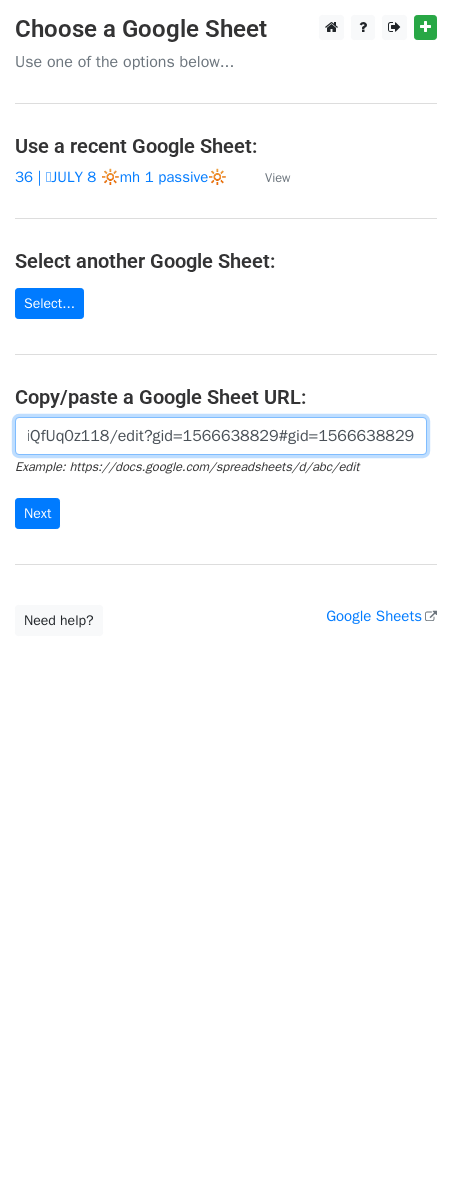 type on "https://docs.google.com/spreadsheets/d/1bDwMall_BIj7jpccVuTvnTBkHDP_wvR0JiQfUq0z118/edit?gid=1566638829#gid=1566638829" 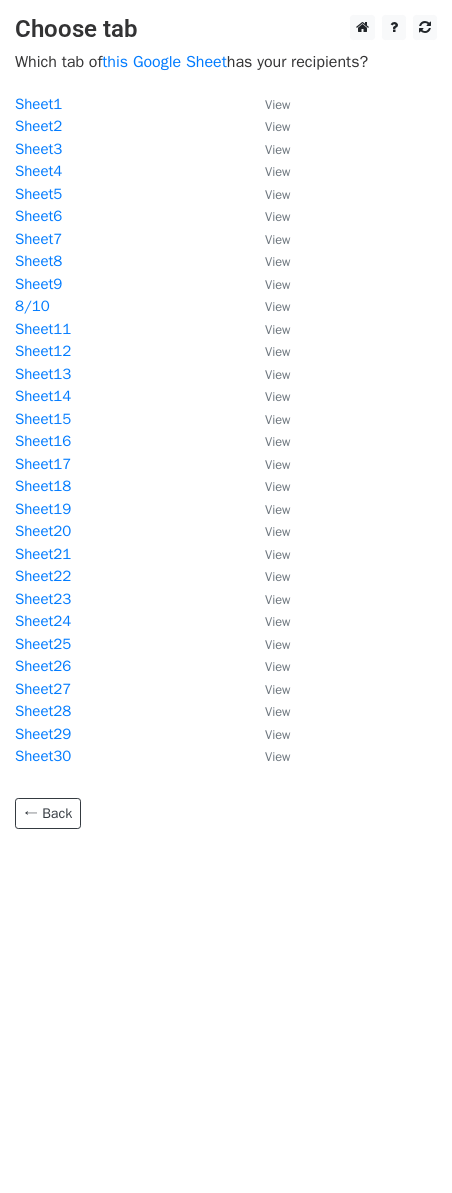 scroll, scrollTop: 0, scrollLeft: 0, axis: both 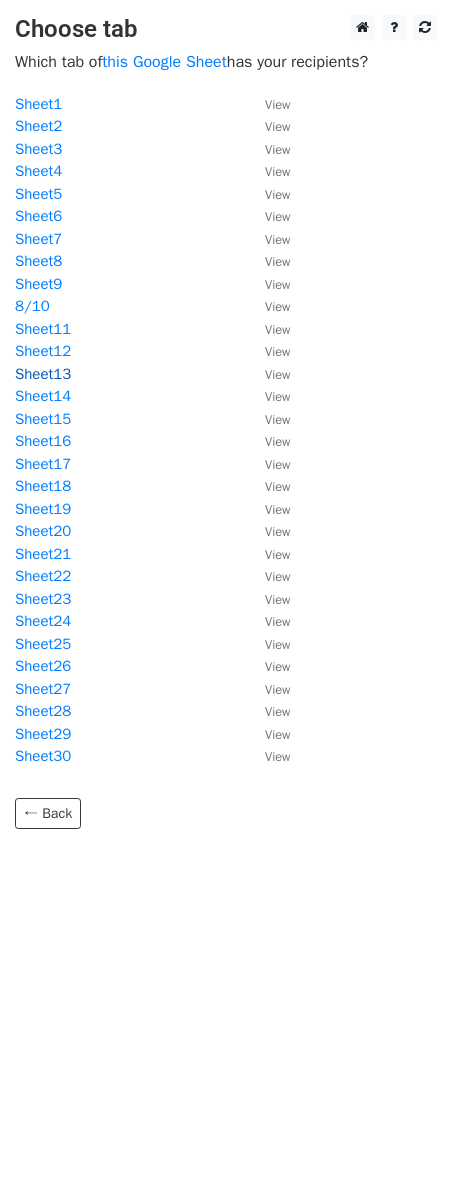 click on "Sheet13" at bounding box center [43, 374] 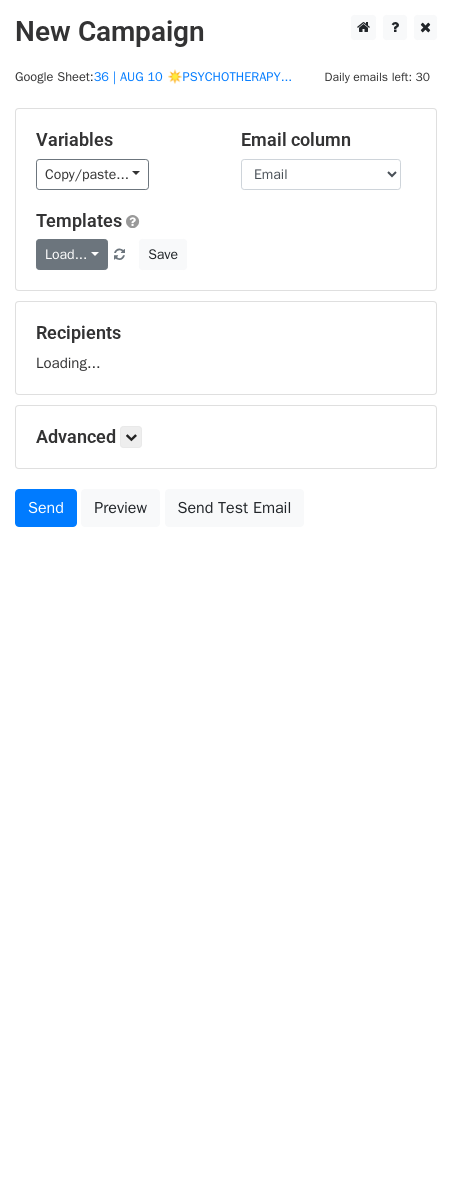 scroll, scrollTop: 0, scrollLeft: 0, axis: both 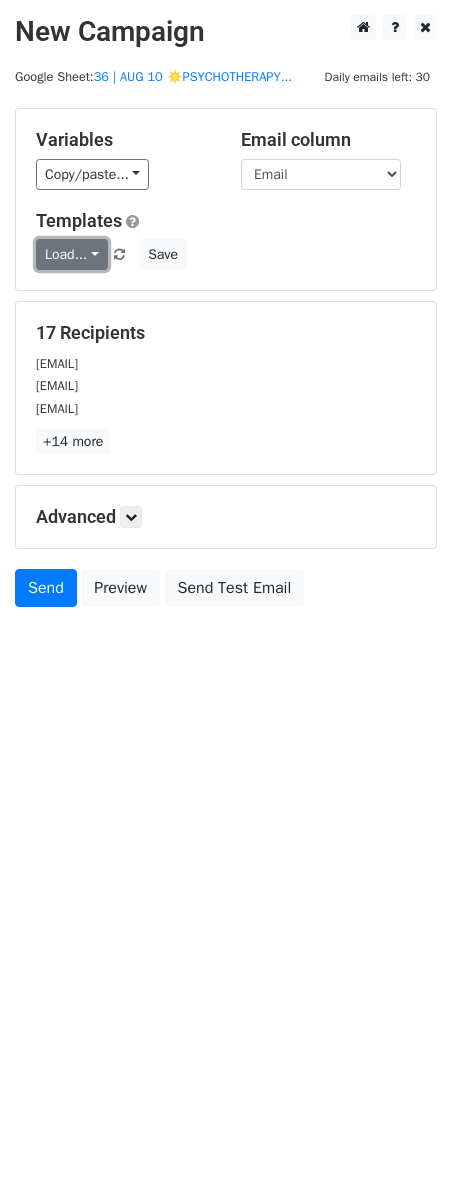 click on "Load..." at bounding box center (72, 254) 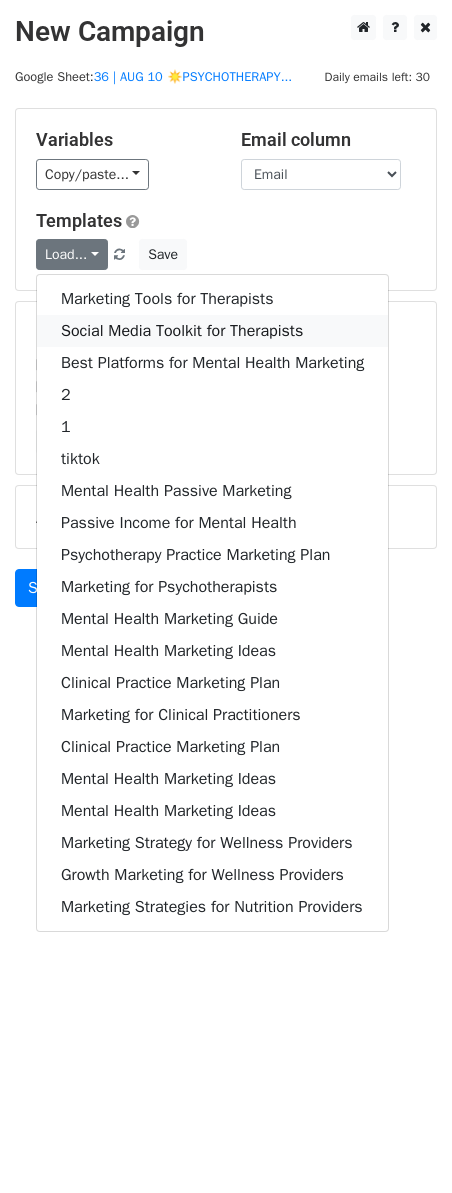 click on "Social Media Toolkit for Therapists" at bounding box center (212, 331) 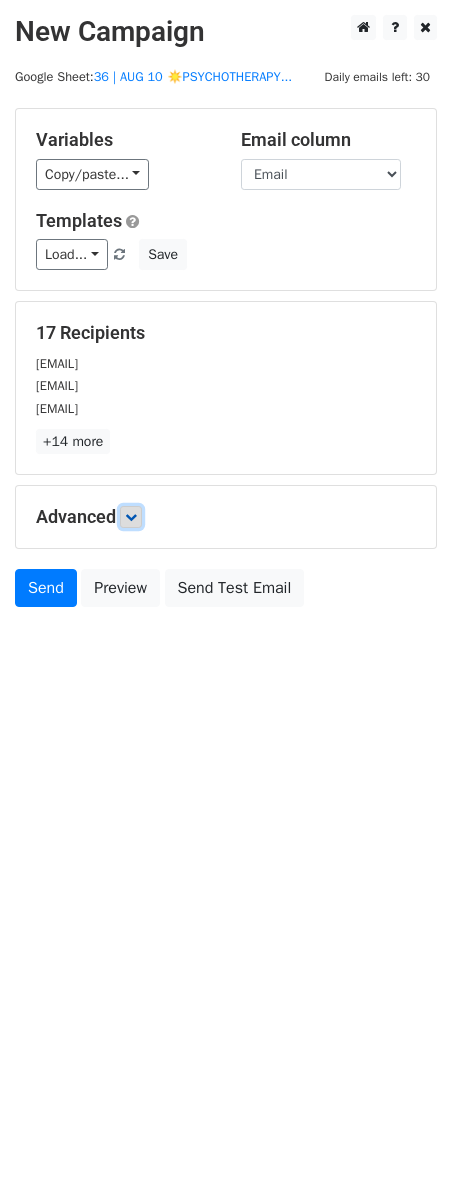 click at bounding box center (131, 517) 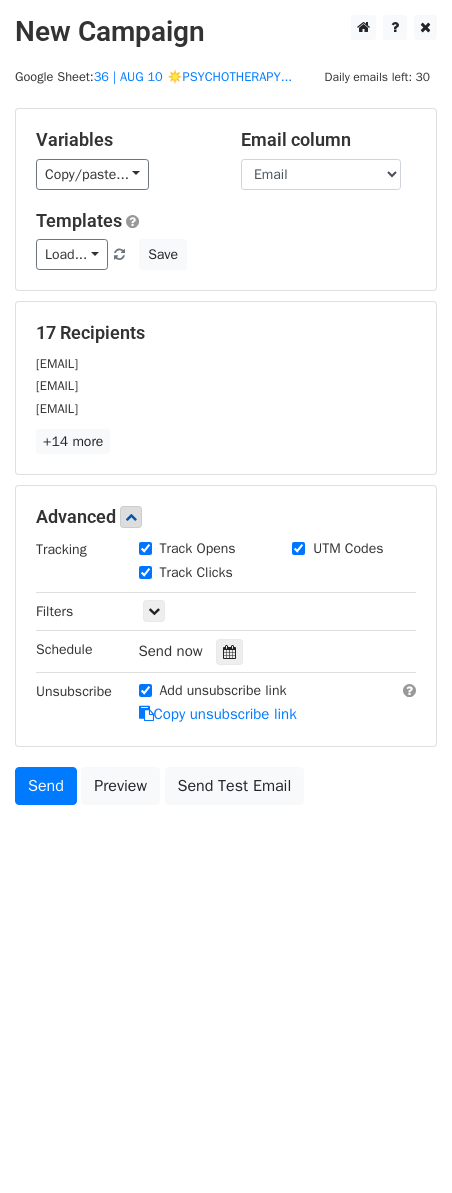 click at bounding box center (229, 652) 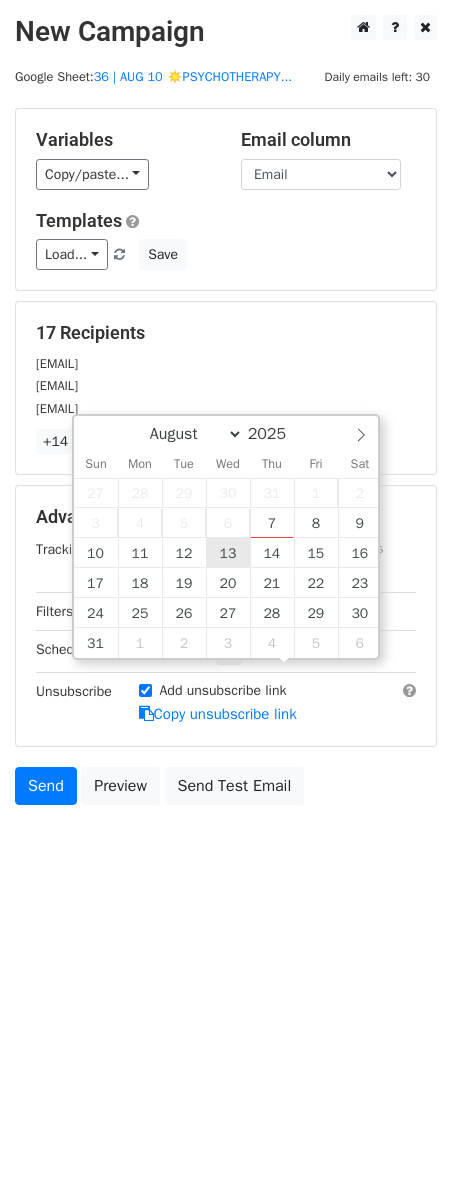 type on "2025-08-13 12:00" 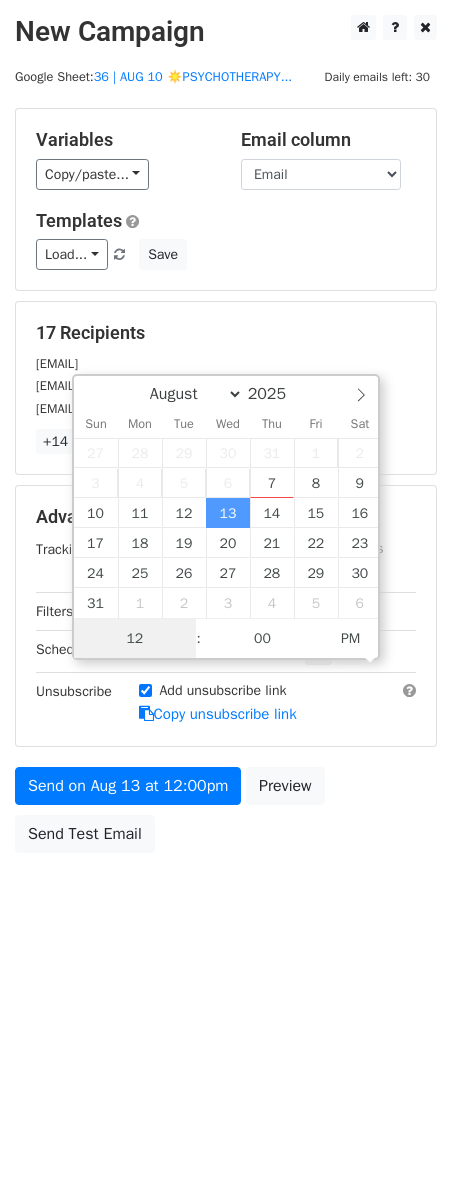 scroll, scrollTop: 1, scrollLeft: 0, axis: vertical 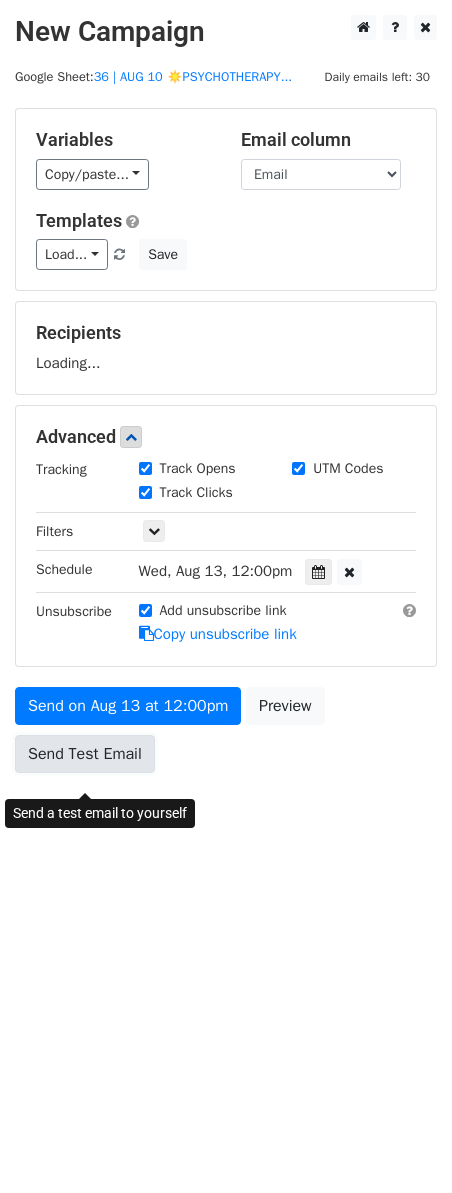 click on "Send Test Email" at bounding box center (85, 754) 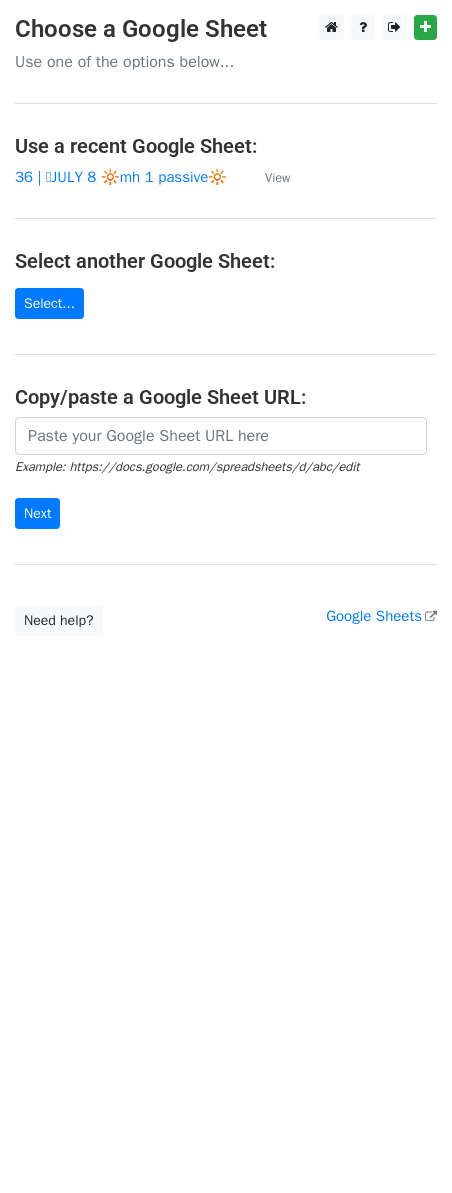 scroll, scrollTop: 0, scrollLeft: 0, axis: both 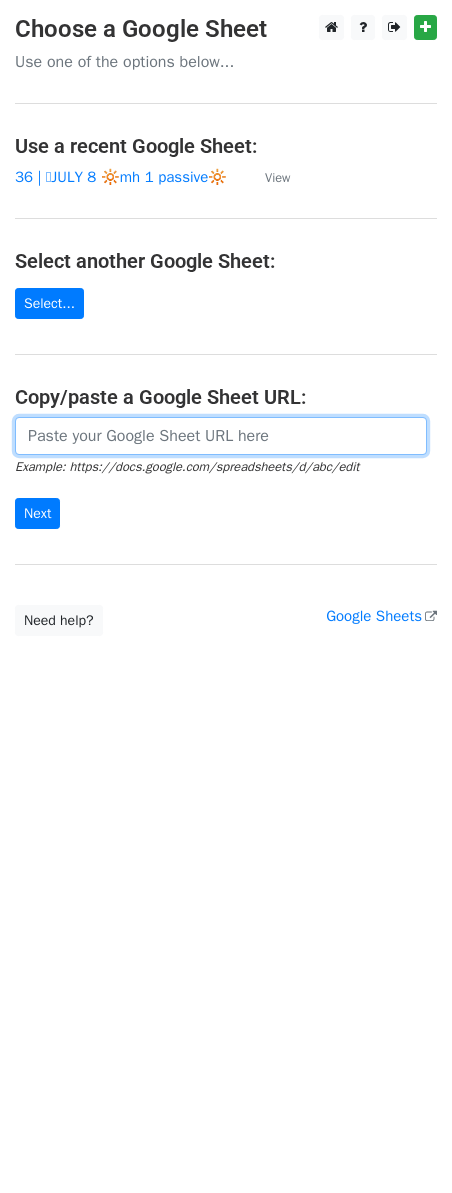 click at bounding box center [221, 436] 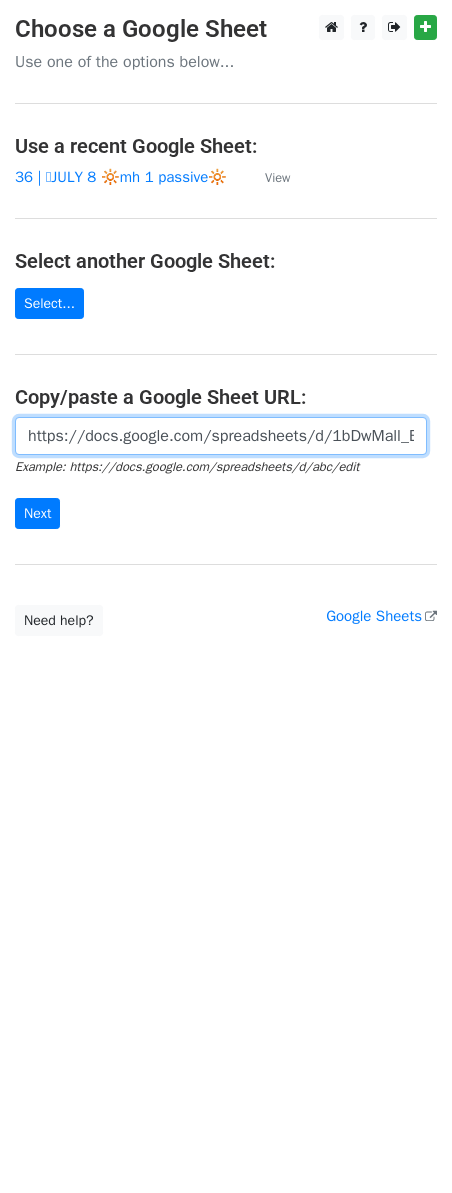 scroll, scrollTop: 0, scrollLeft: 594, axis: horizontal 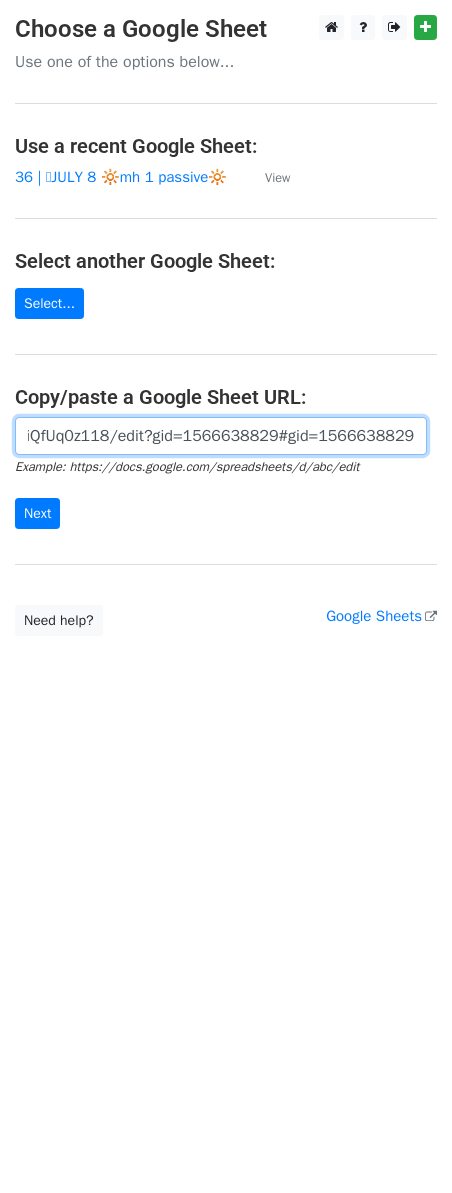 type on "https://docs.google.com/spreadsheets/d/1bDwMall_BIj7jpccVuTvnTBkHDP_wvR0JiQfUq0z118/edit?gid=1566638829#gid=1566638829" 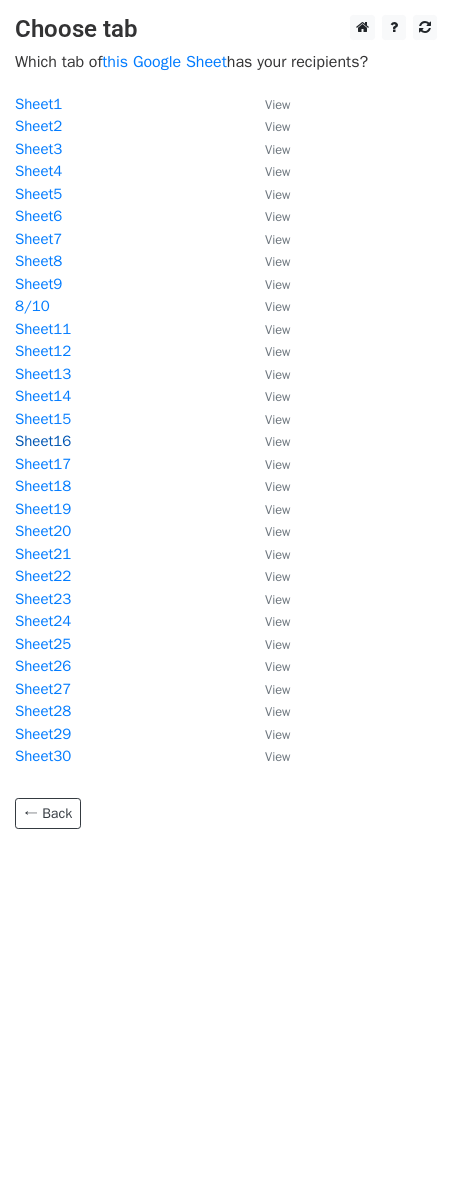 scroll, scrollTop: 0, scrollLeft: 0, axis: both 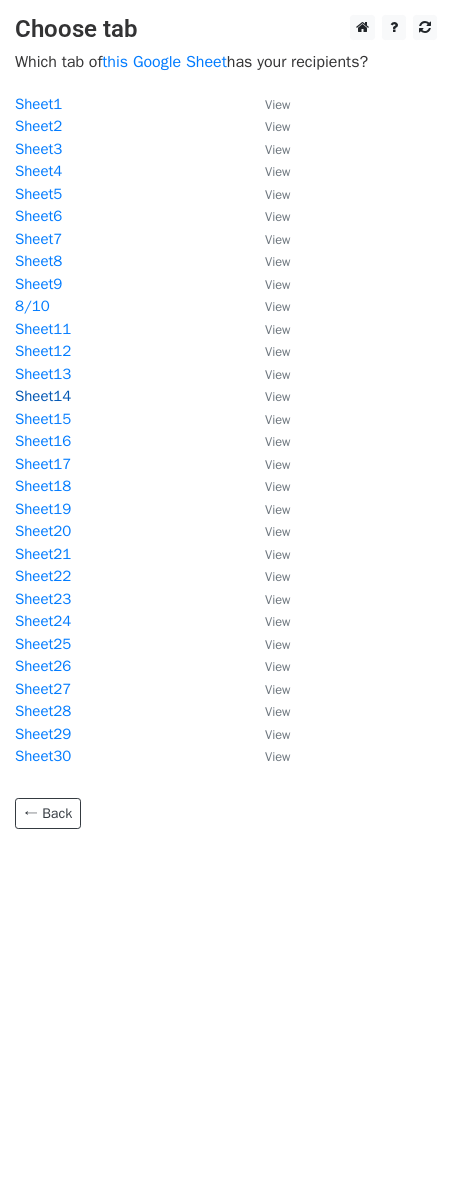 click on "Sheet14" at bounding box center [43, 396] 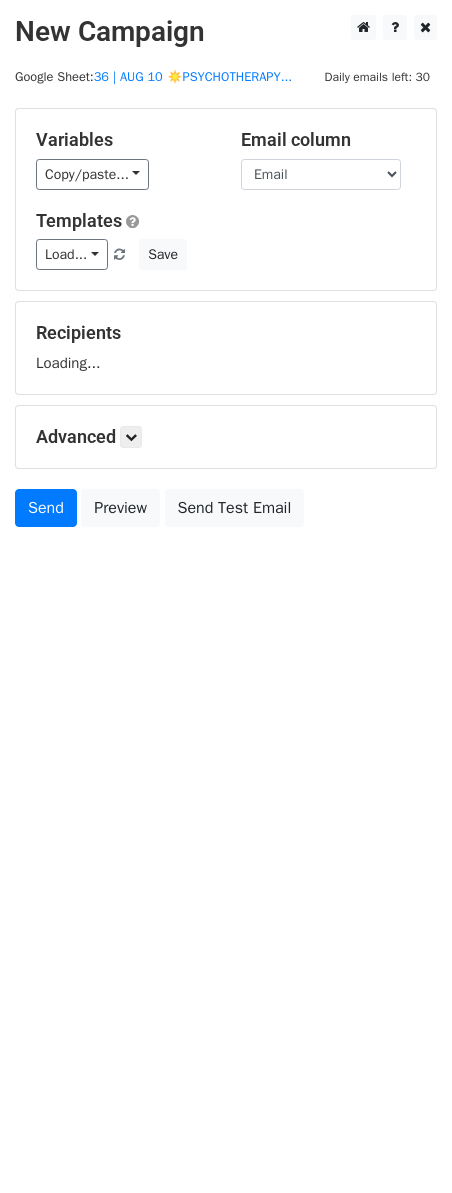 scroll, scrollTop: 0, scrollLeft: 0, axis: both 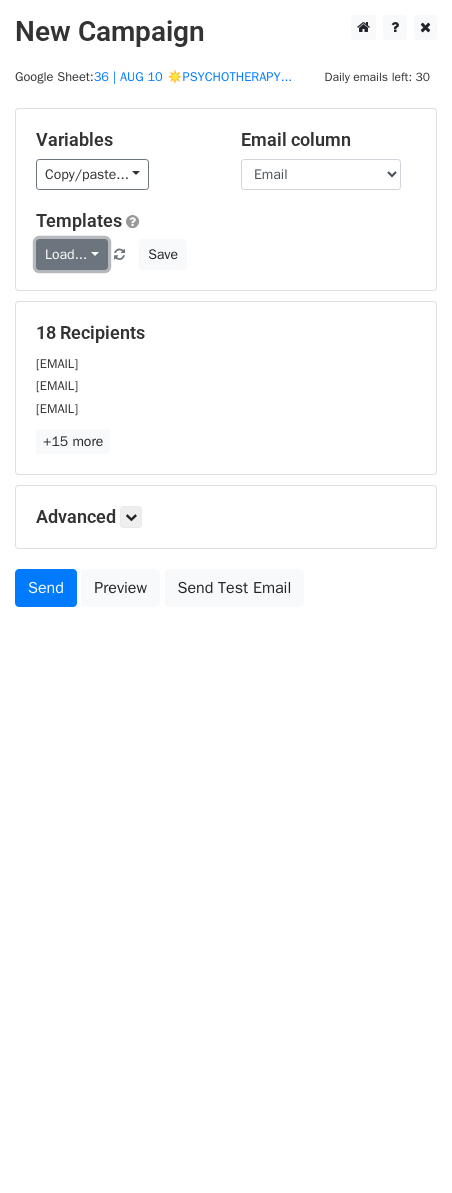 click on "Load..." at bounding box center (72, 254) 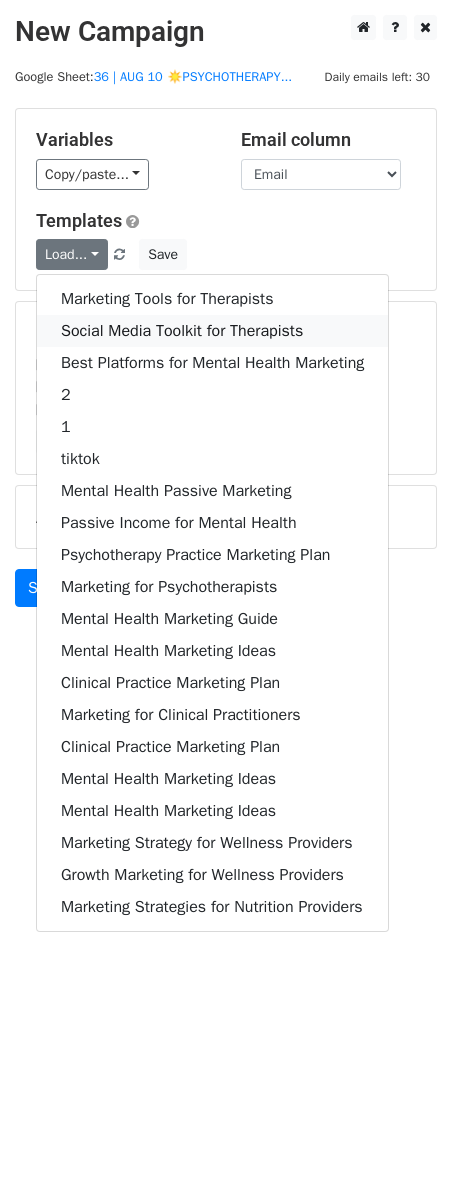 click on "Social Media Toolkit for Therapists" at bounding box center [212, 331] 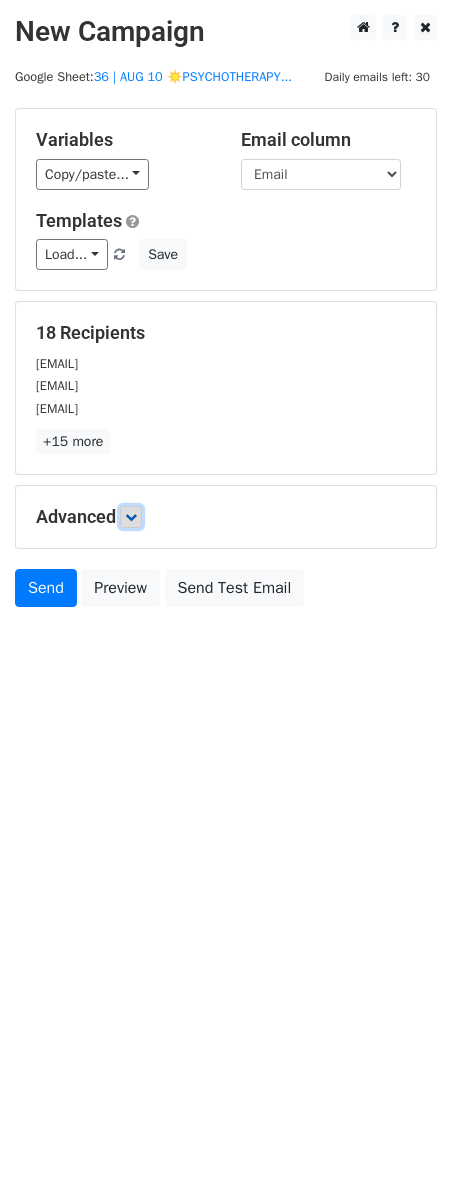 click at bounding box center (131, 517) 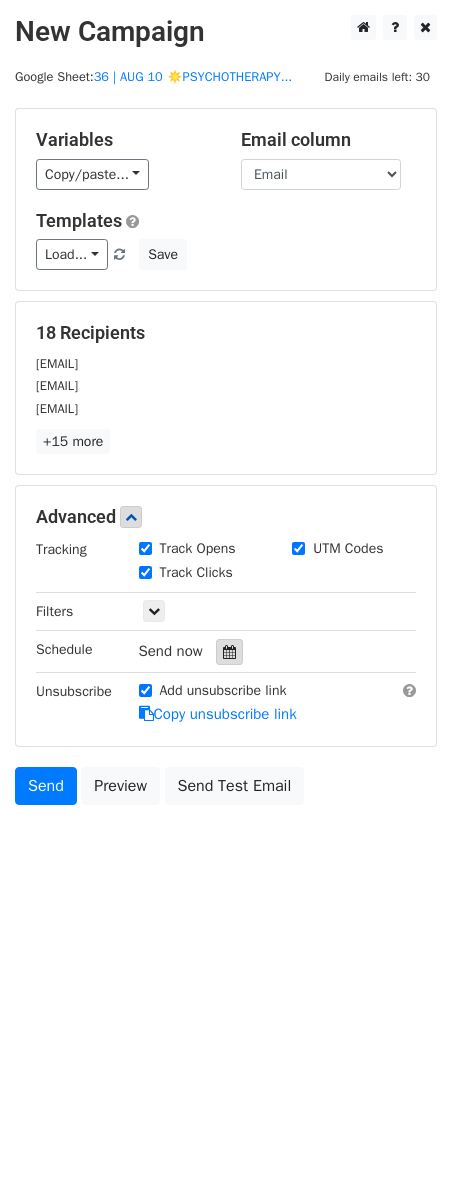 click at bounding box center [229, 652] 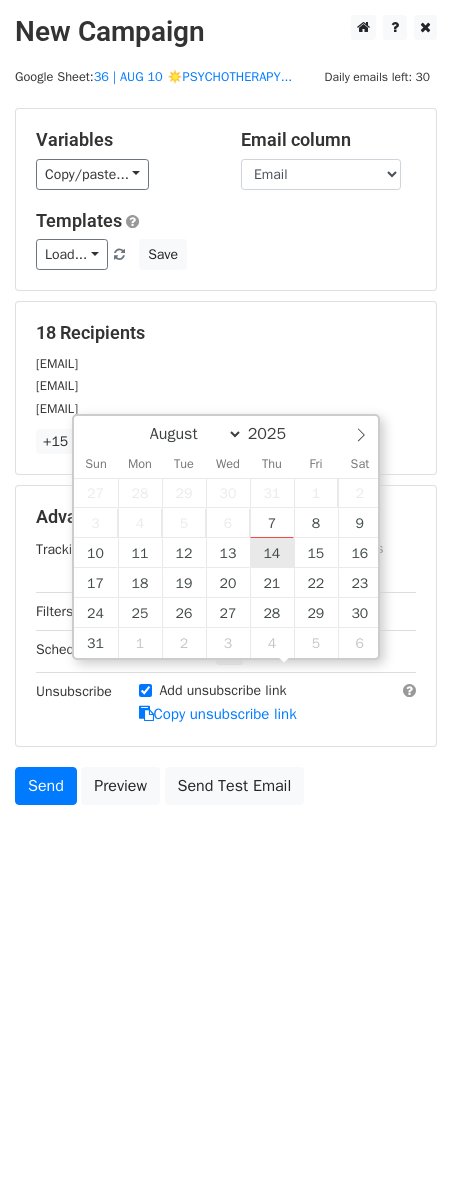 type on "2025-08-14 12:00" 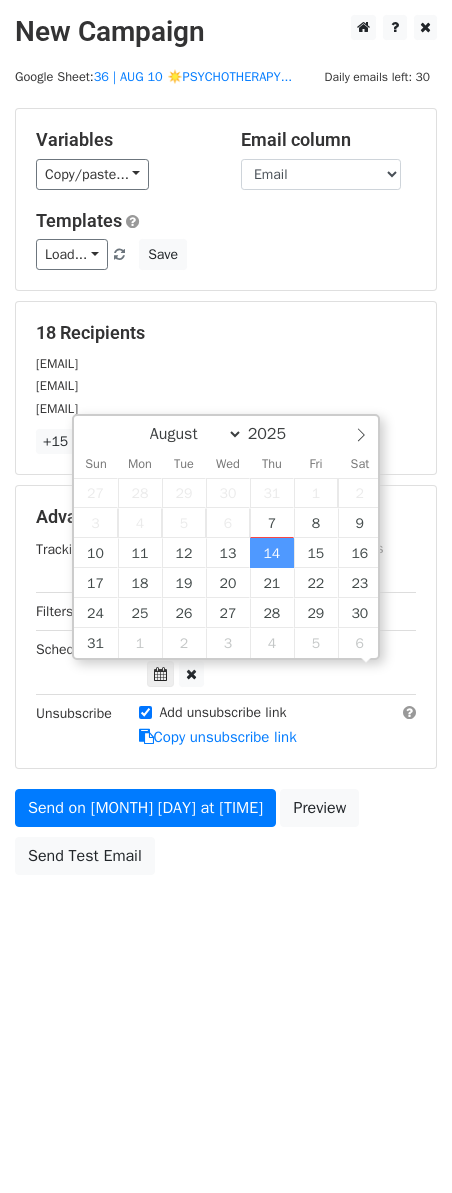scroll, scrollTop: 1, scrollLeft: 0, axis: vertical 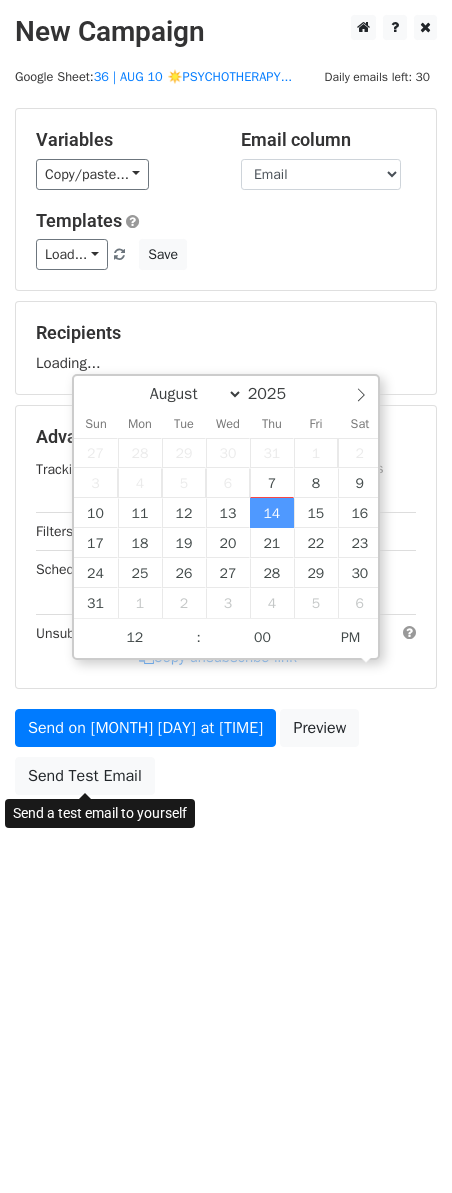 click on "Variables
Copy/paste...
{{Name}}
{{Email}}
Email column
Name
Email
Templates
Load...
Marketing Tools for Therapists
Social Media Toolkit for Therapists
Best Platforms for Mental Health Marketing
2
1
tiktok
Mental Health Passive Marketing
Passive Income for Mental Health
Psychotherapy Practice Marketing Plan
Marketing for Psychotherapists
Mental Health Marketing Guide
Mental Health Marketing Ideas
Clinical Practice Marketing Plan
Marketing for Clinical Practitioners
Clinical Practice Marketing Plan
Mental Health Marketing Ideas
Mental Health Marketing Ideas
Marketing Strategy for Wellness Providers
Growth Marketing for Wellness Providers
Marketing Strategies for Nutrition Providers
Save
Recipients Loading...
Advanced
Tracking
Track Opens
UTM Codes
Track Clicks
Filters" at bounding box center [226, 456] 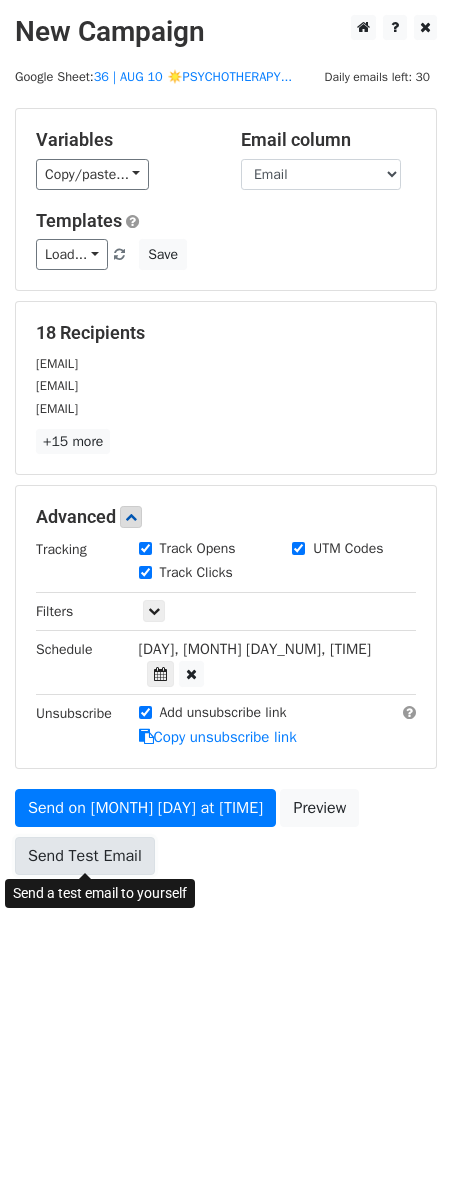 click on "Send Test Email" at bounding box center [85, 856] 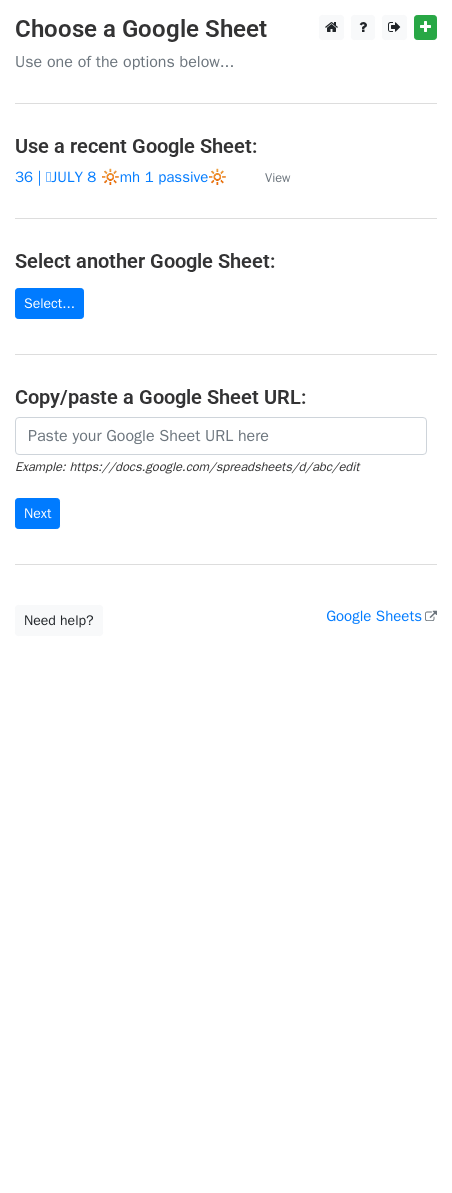 scroll, scrollTop: 0, scrollLeft: 0, axis: both 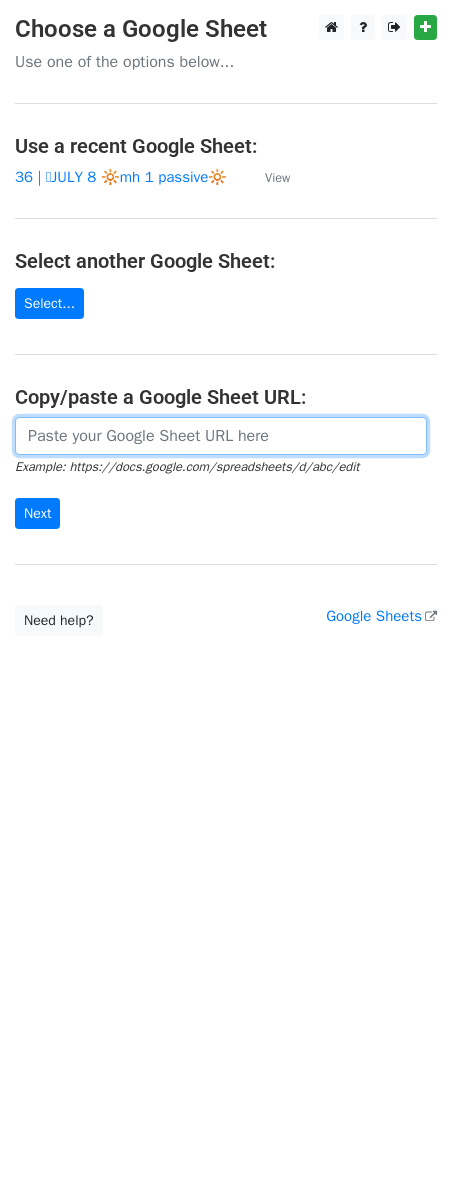 click at bounding box center (221, 436) 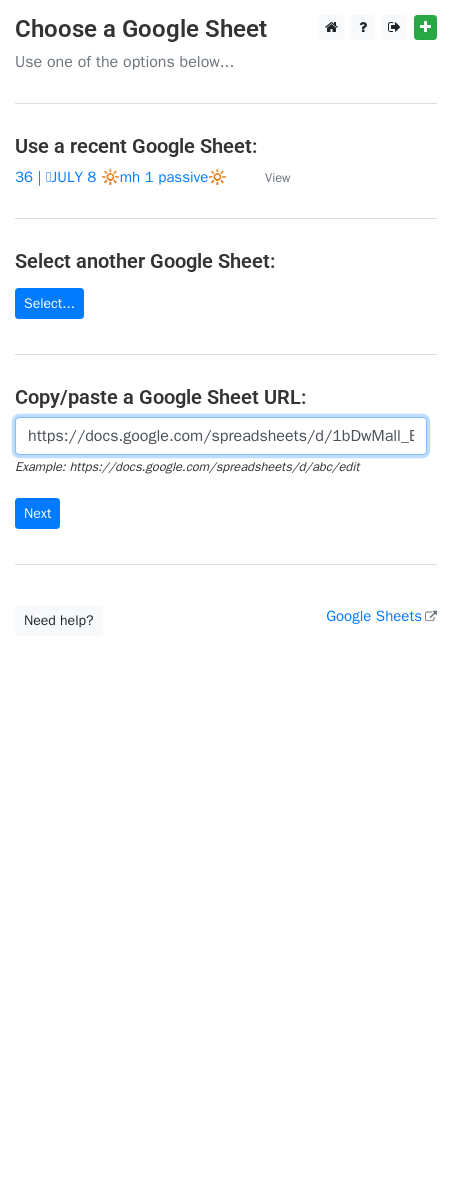 scroll, scrollTop: 0, scrollLeft: 594, axis: horizontal 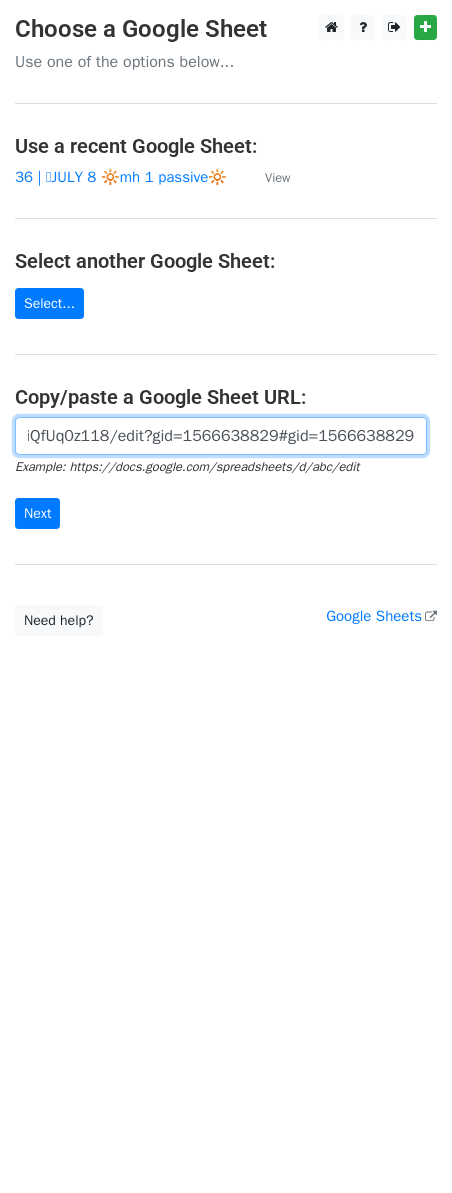 type on "https://docs.google.com/spreadsheets/d/1bDwMall_BIj7jpccVuTvnTBkHDP_wvR0JiQfUq0z118/edit?gid=1566638829#gid=1566638829" 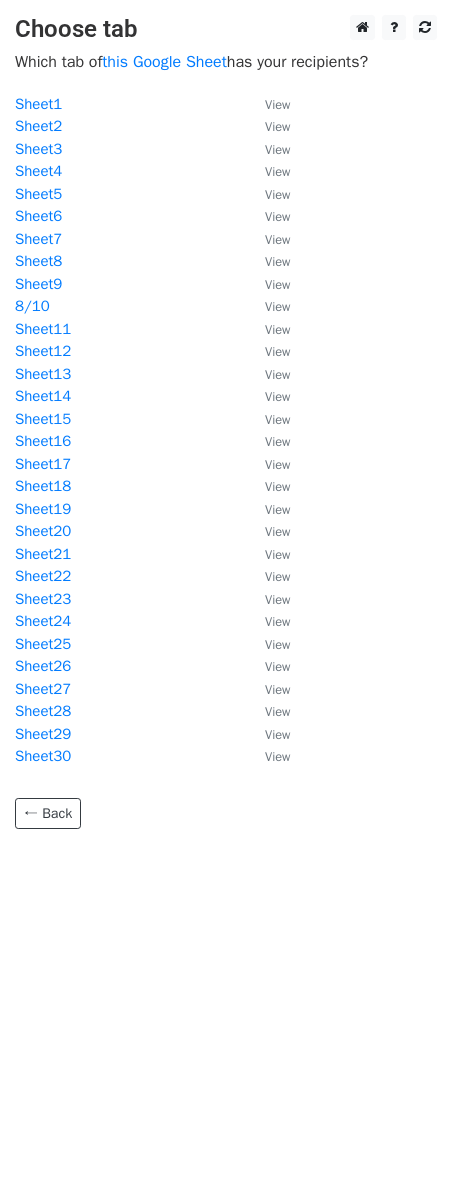 scroll, scrollTop: 0, scrollLeft: 0, axis: both 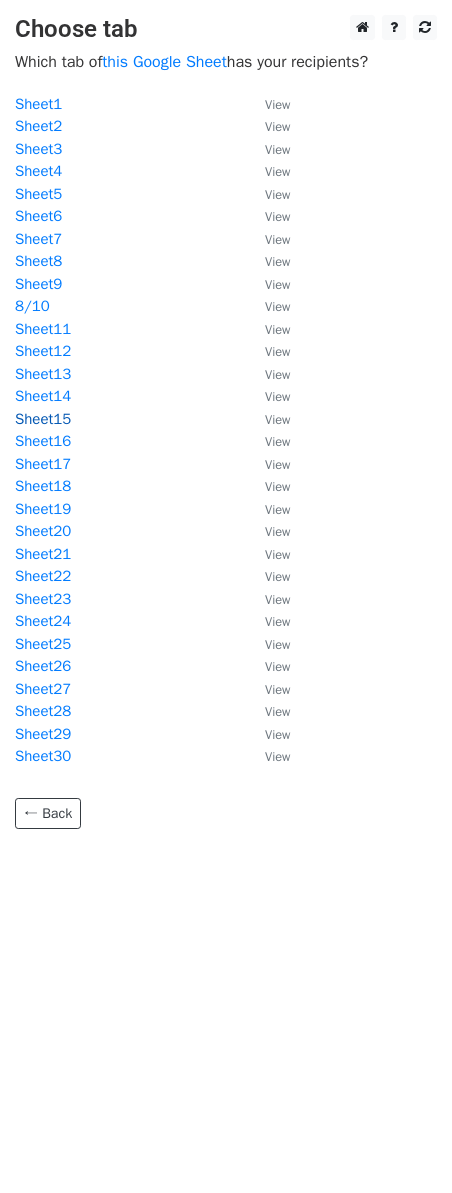 click on "Sheet15" at bounding box center [43, 419] 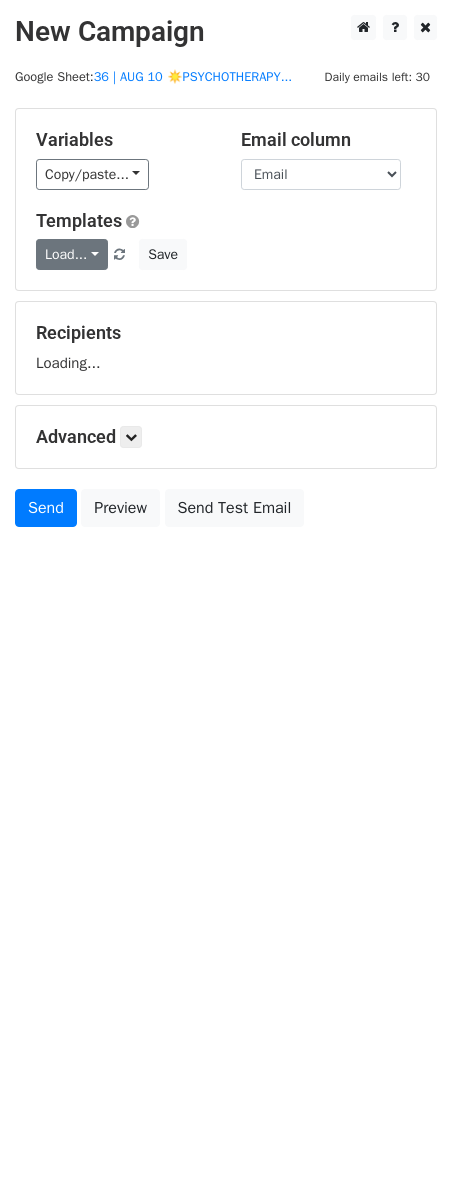 scroll, scrollTop: 0, scrollLeft: 0, axis: both 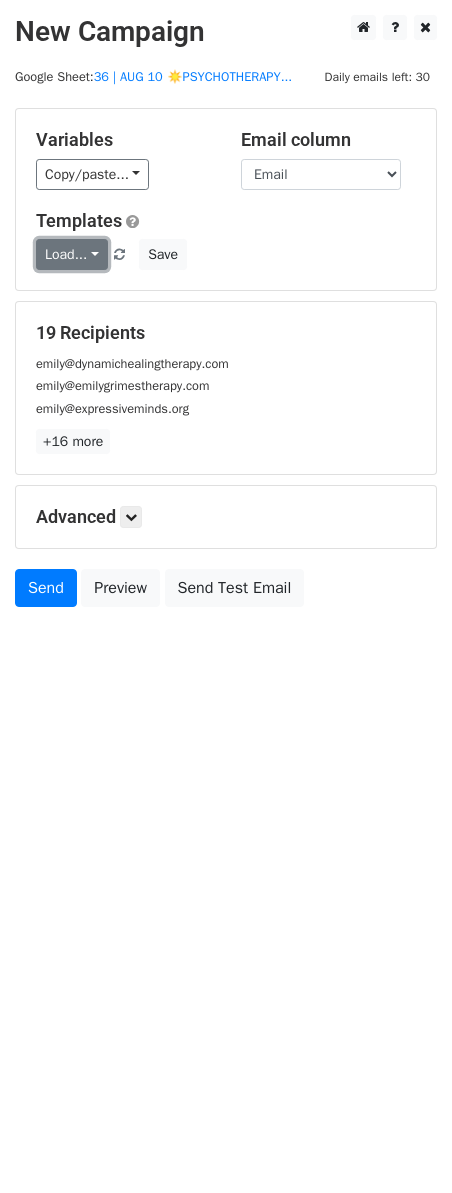 click on "Load..." at bounding box center [72, 254] 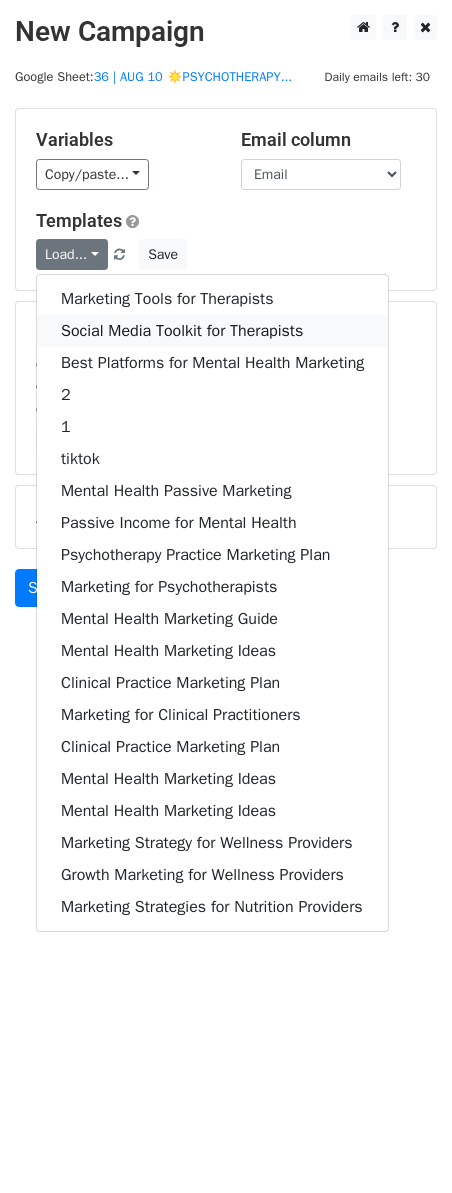 click on "Social Media Toolkit for Therapists" at bounding box center (212, 331) 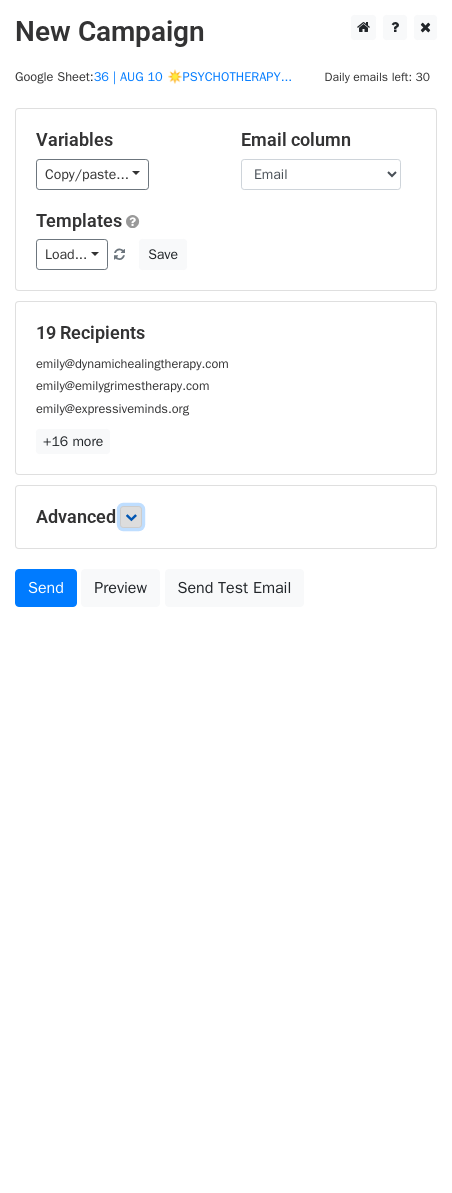 click at bounding box center (131, 517) 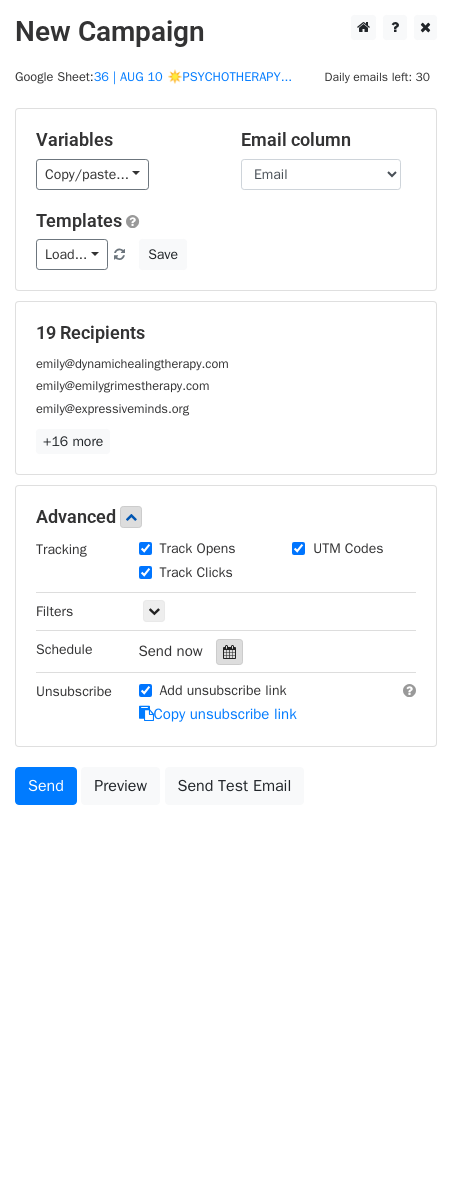 click at bounding box center (229, 652) 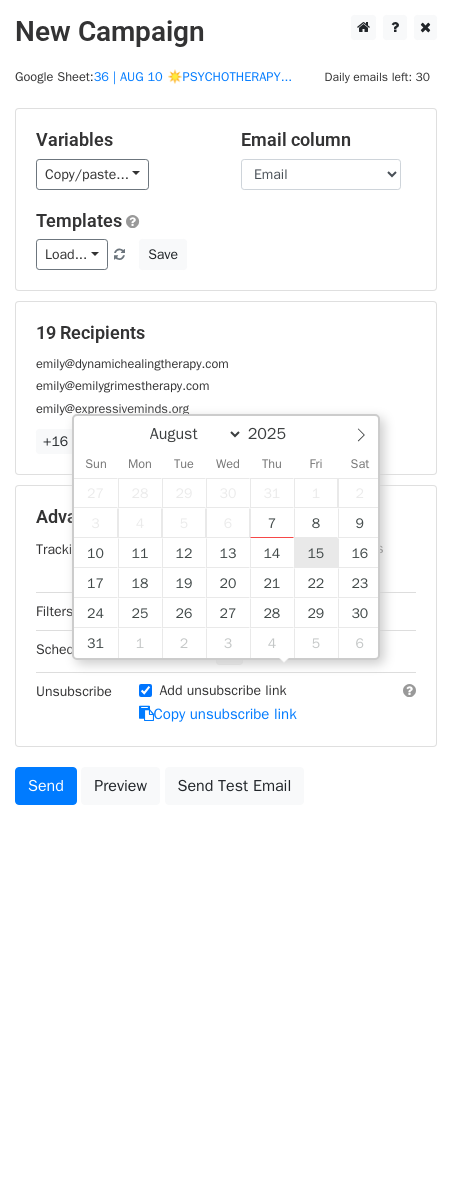 type on "2025-08-15 12:00" 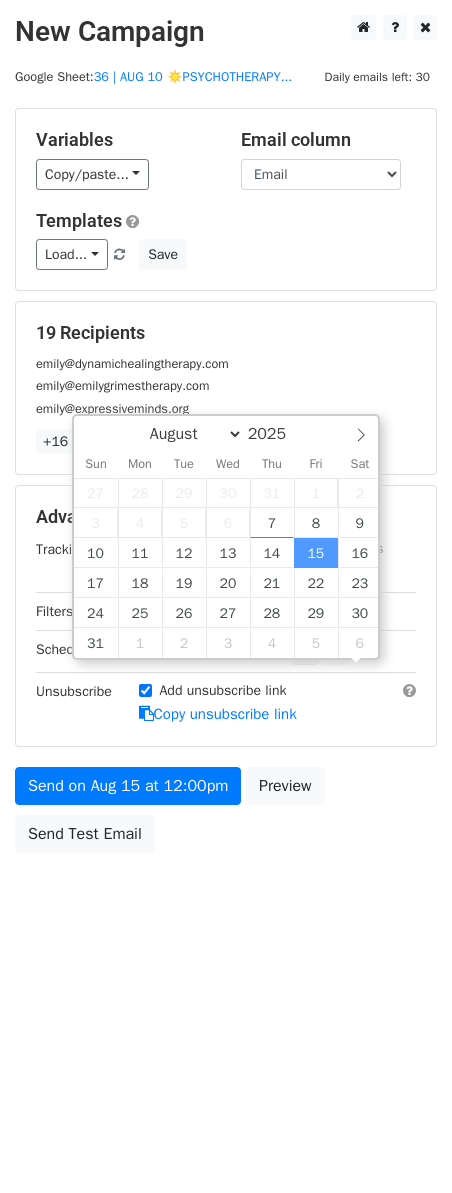 scroll, scrollTop: 1, scrollLeft: 0, axis: vertical 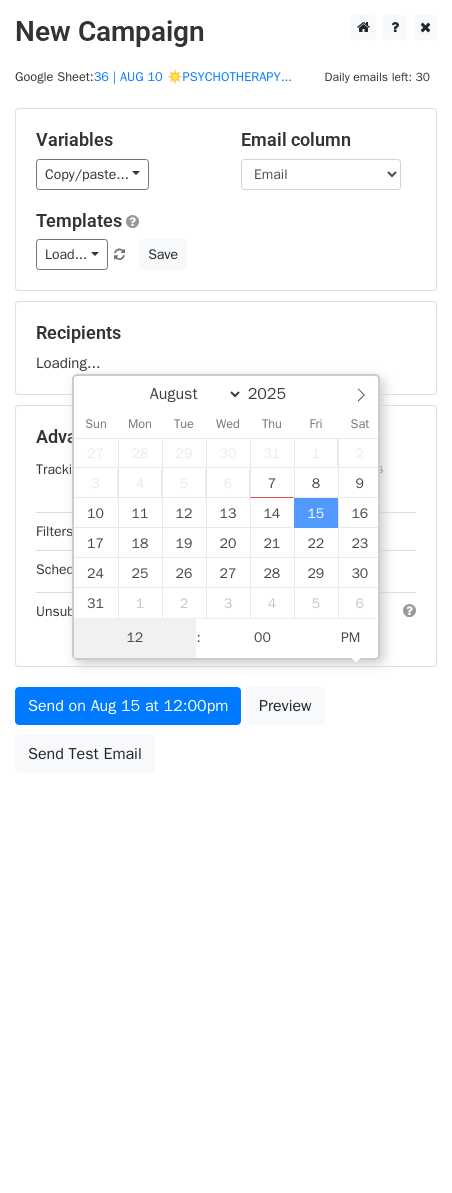 type on "3" 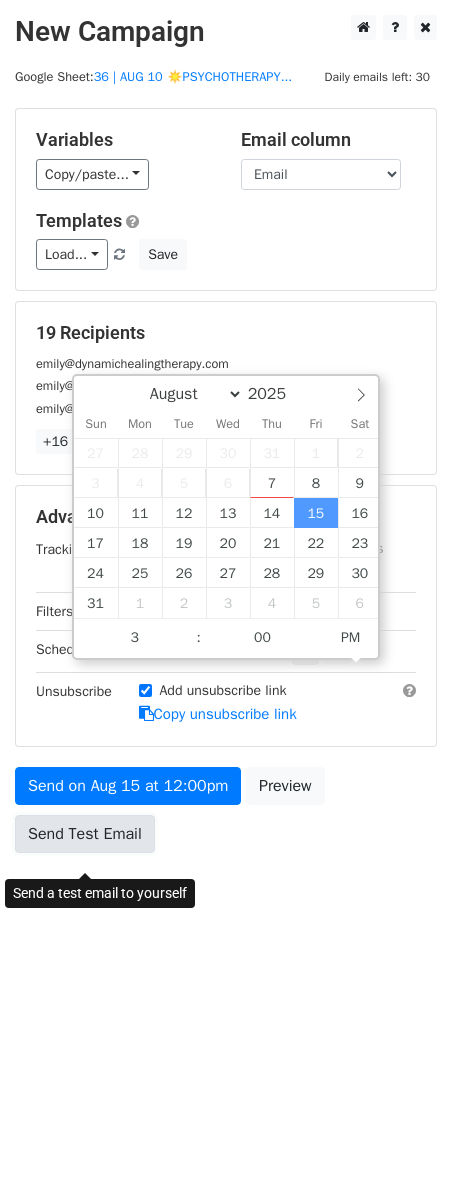 type on "2025-08-15 15:00" 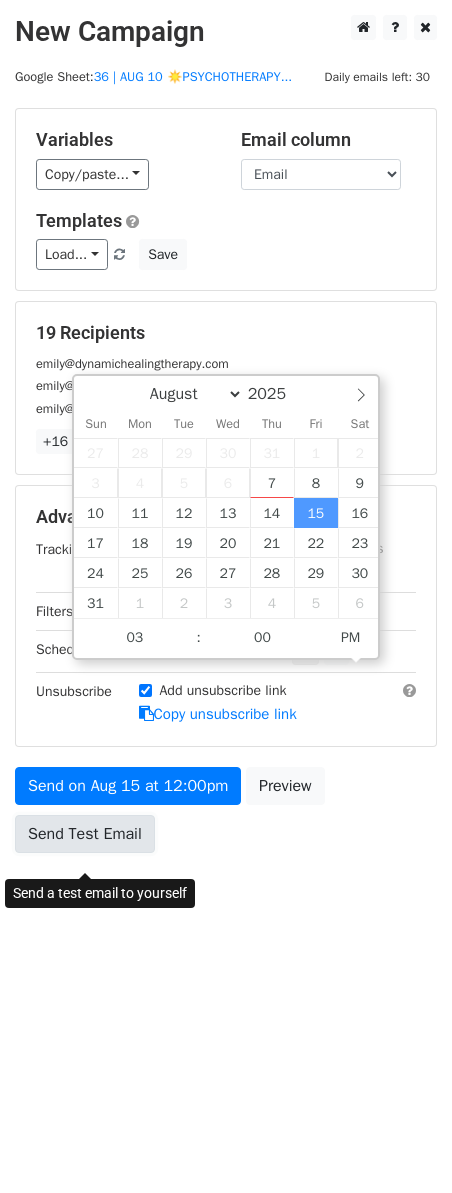 click on "Send Test Email" at bounding box center [85, 834] 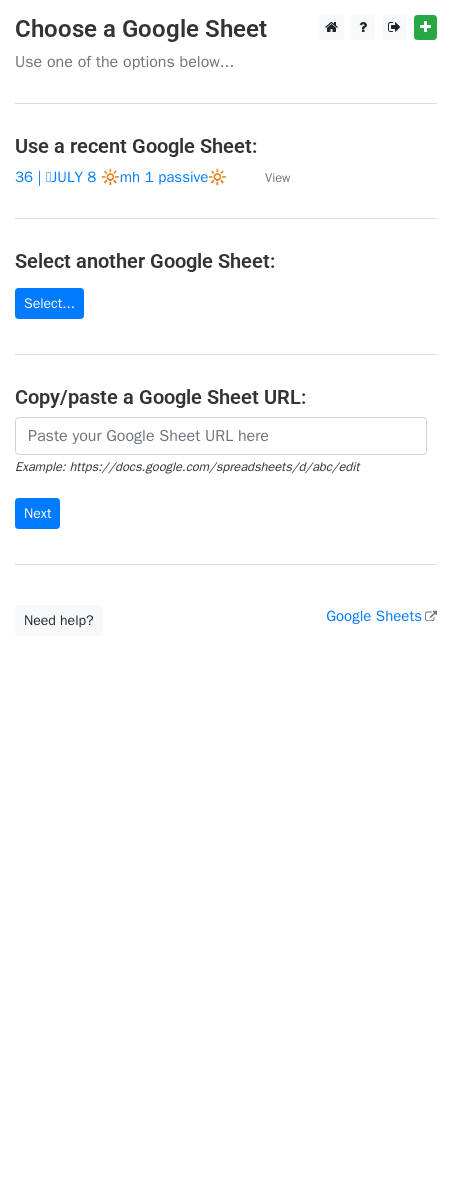 scroll, scrollTop: 0, scrollLeft: 0, axis: both 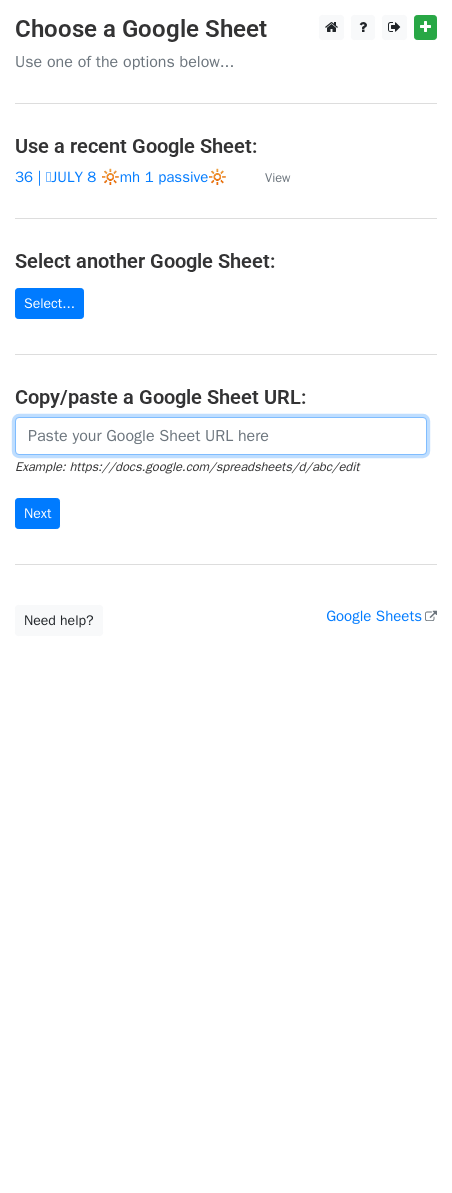 click at bounding box center (221, 436) 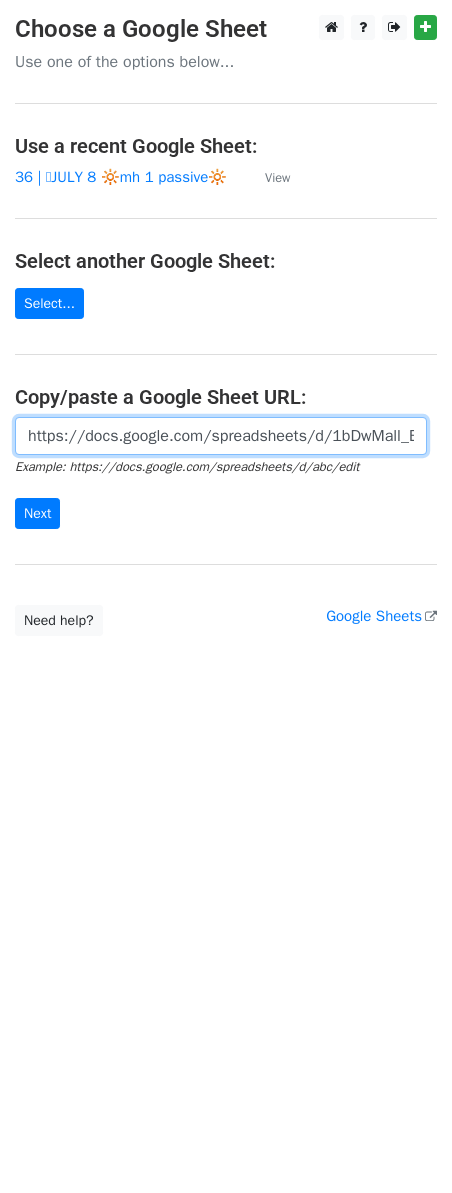 scroll, scrollTop: 0, scrollLeft: 594, axis: horizontal 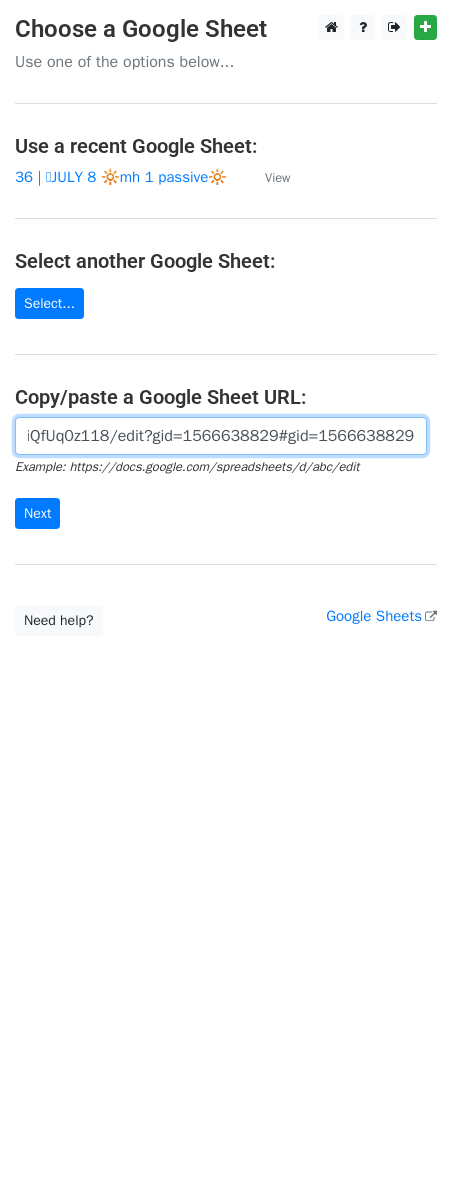 type on "https://docs.google.com/spreadsheets/d/1bDwMall_BIj7jpccVuTvnTBkHDP_wvR0JiQfUq0z118/edit?gid=1566638829#gid=1566638829" 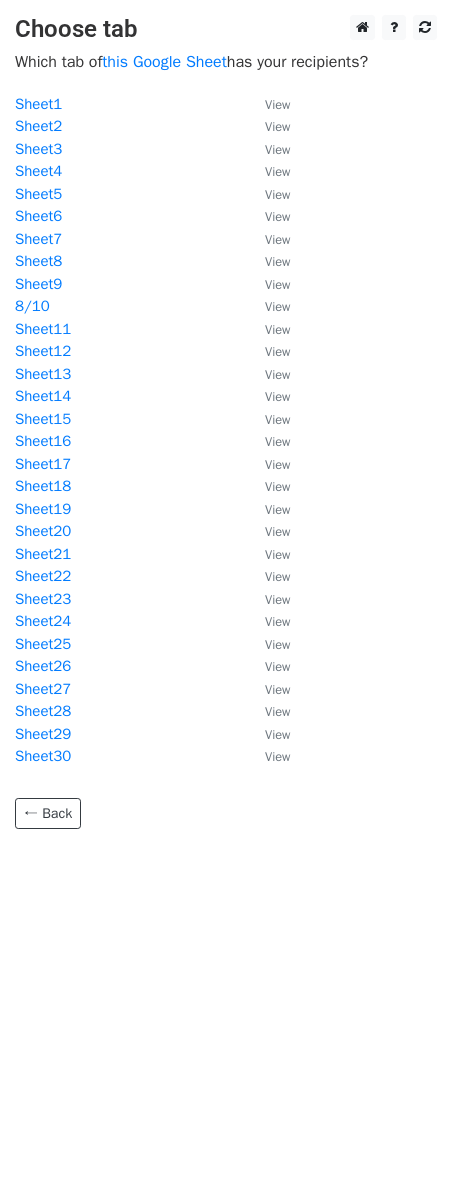 scroll, scrollTop: 0, scrollLeft: 0, axis: both 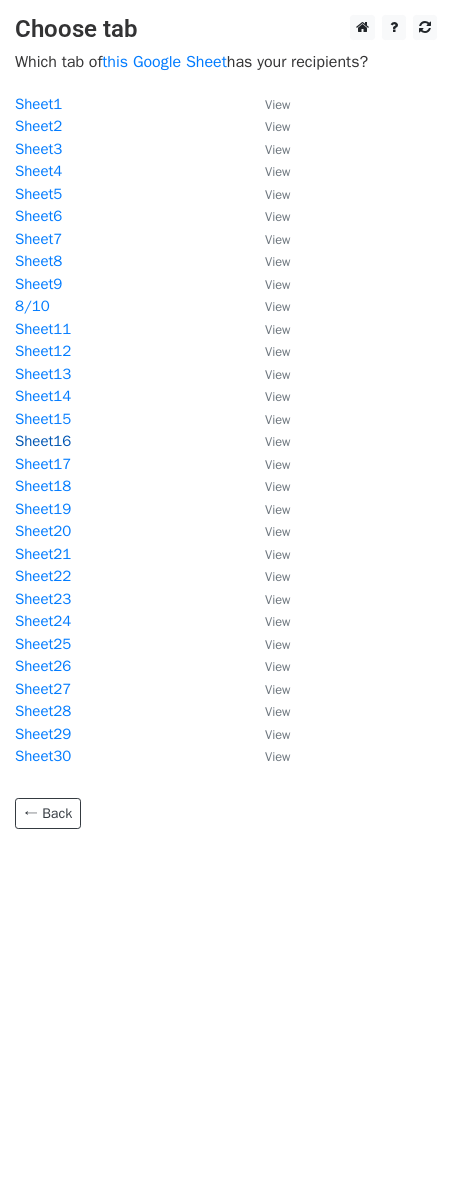 click on "Sheet16" at bounding box center (43, 441) 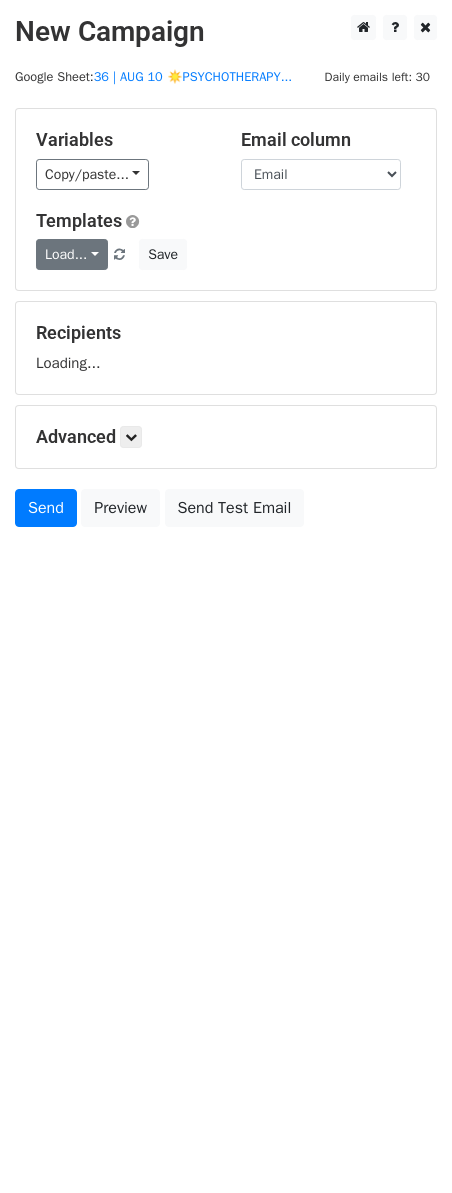 scroll, scrollTop: 0, scrollLeft: 0, axis: both 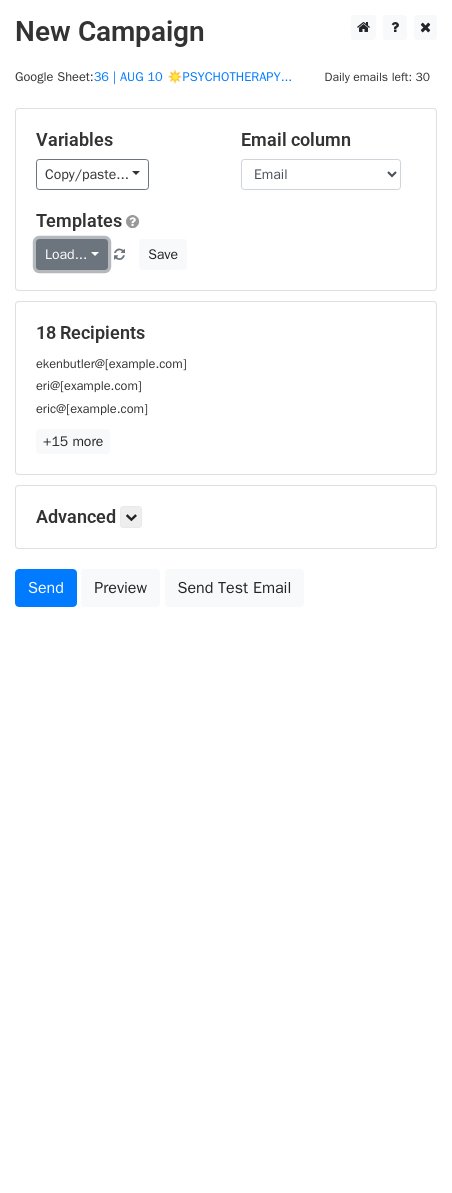 click on "Load..." at bounding box center (72, 254) 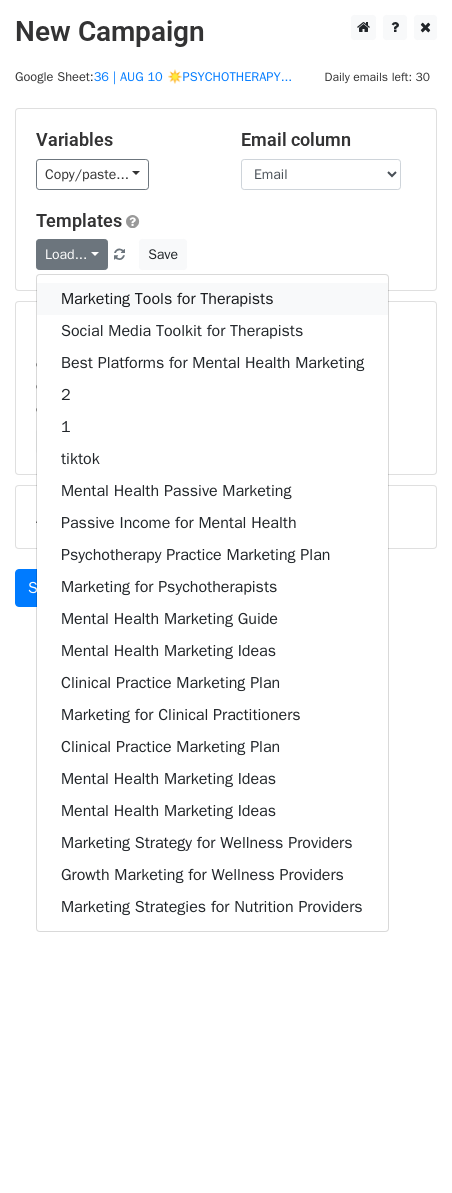 click on "Marketing Tools for Therapists" at bounding box center [212, 299] 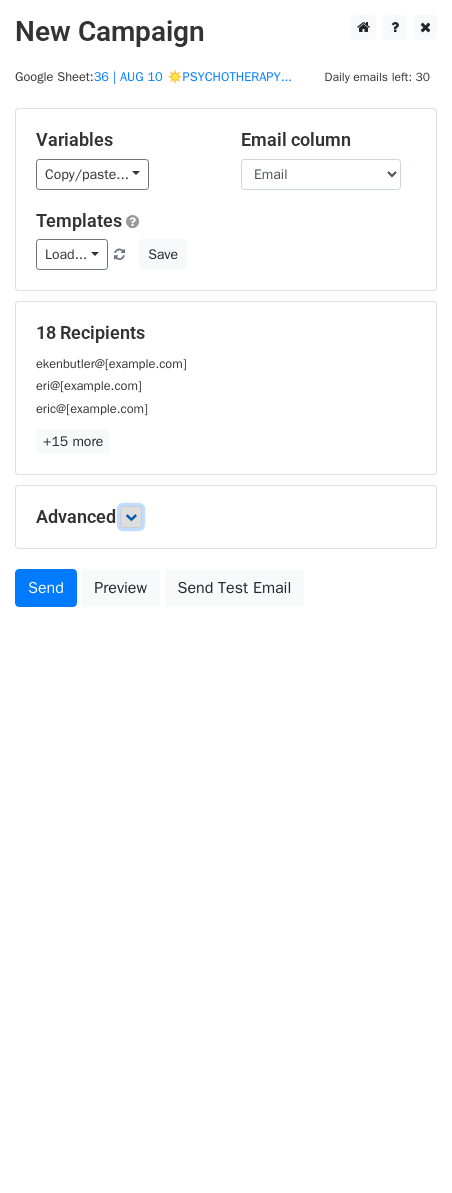 click at bounding box center (131, 517) 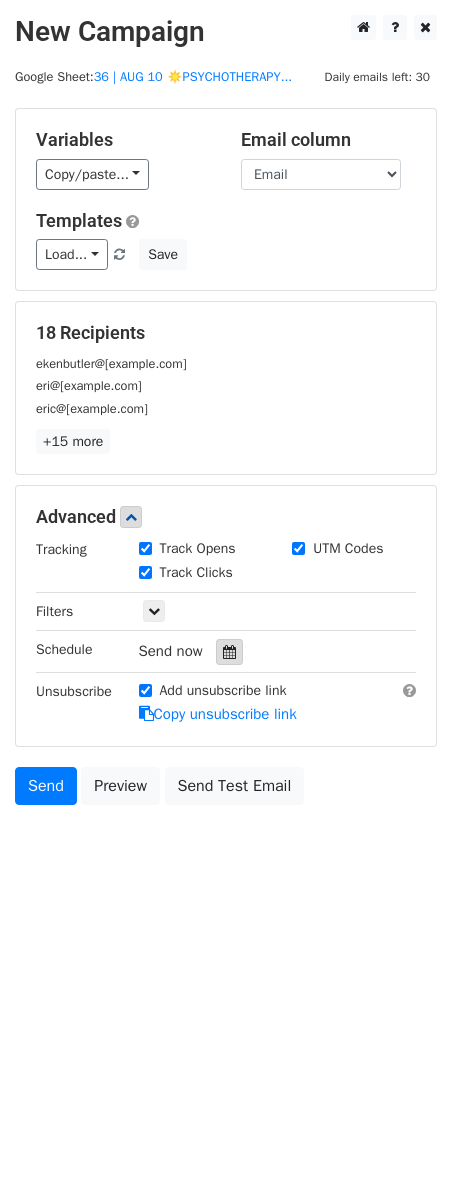 drag, startPoint x: 211, startPoint y: 686, endPoint x: 225, endPoint y: 684, distance: 14.142136 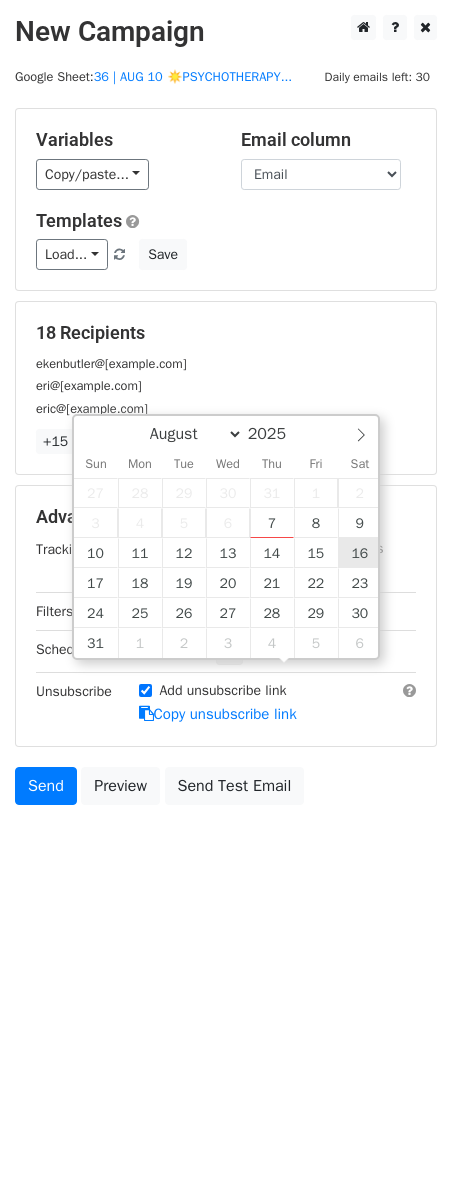 type on "[DATE] [TIME]" 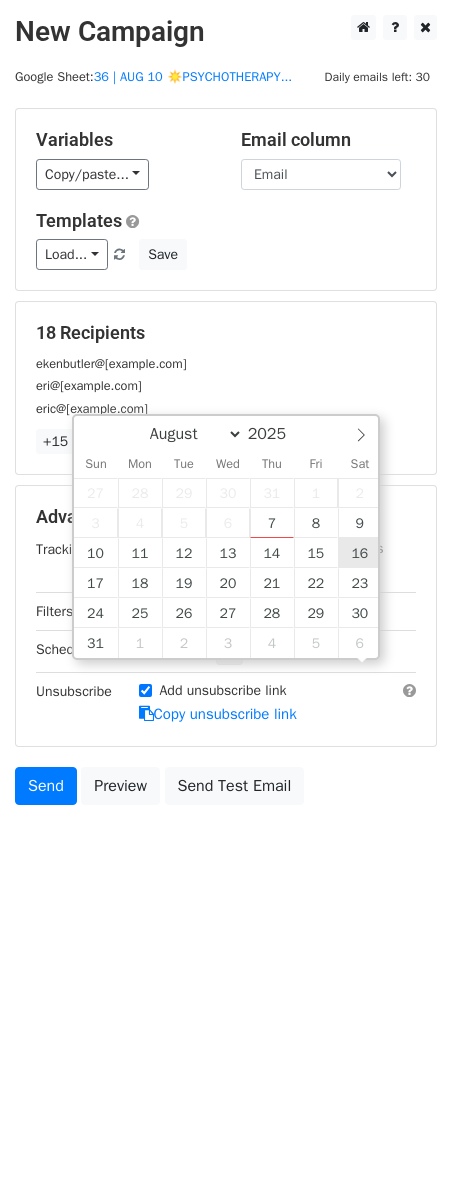 scroll, scrollTop: 1, scrollLeft: 0, axis: vertical 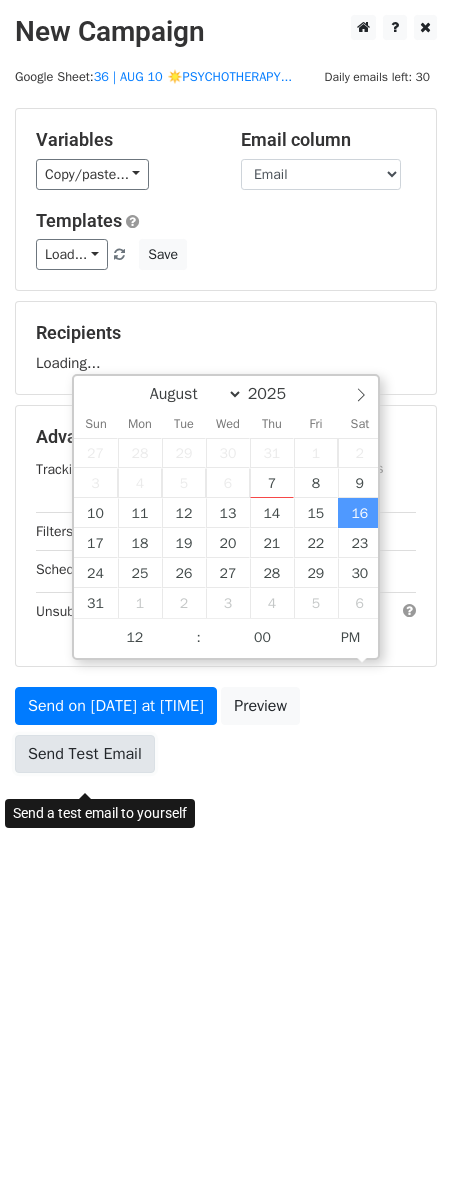 click on "Send Test Email" at bounding box center (85, 754) 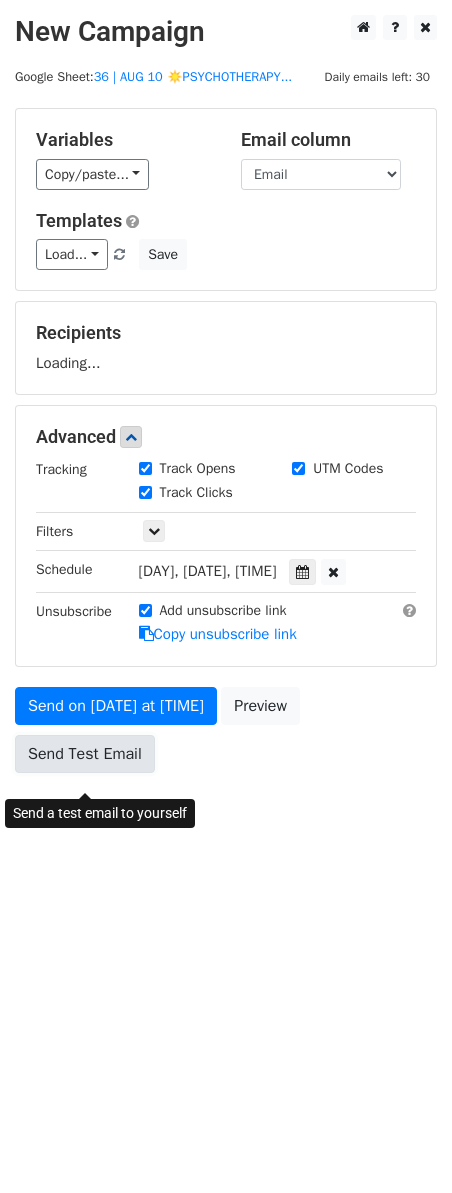 click on "Send Test Email" at bounding box center [85, 754] 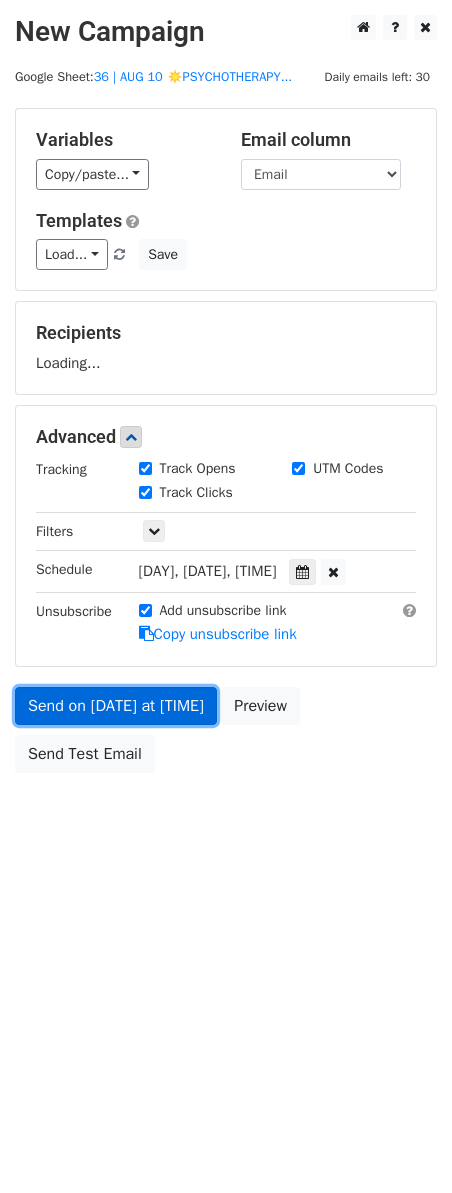 click on "Send on [DATE] at [TIME]" at bounding box center (116, 706) 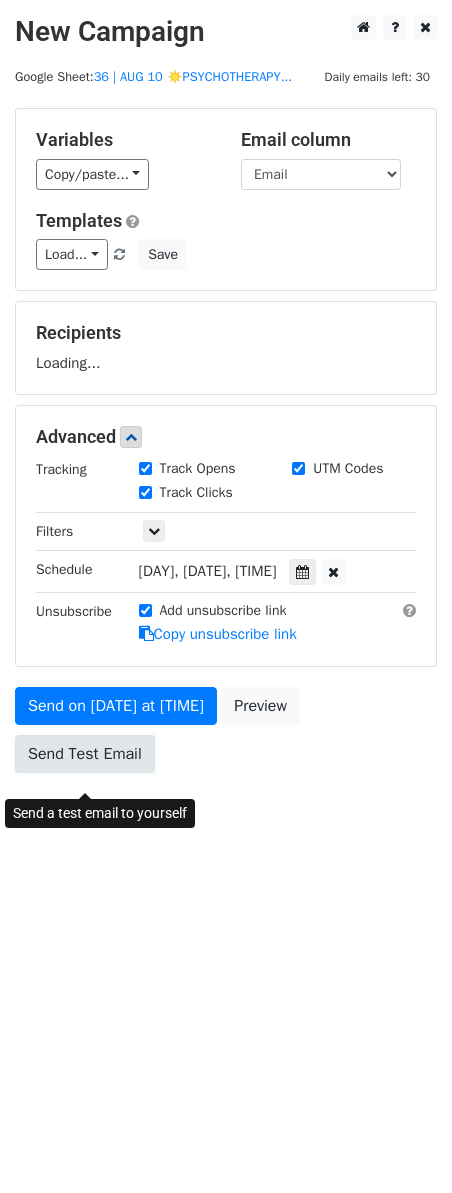 click on "Send Test Email" at bounding box center [85, 754] 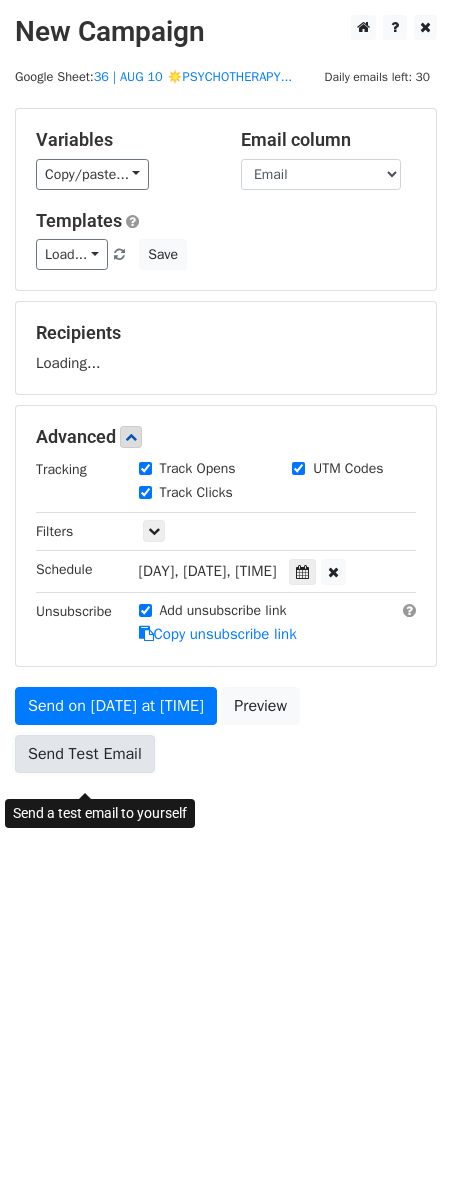 click on "Send Test Email" at bounding box center [85, 754] 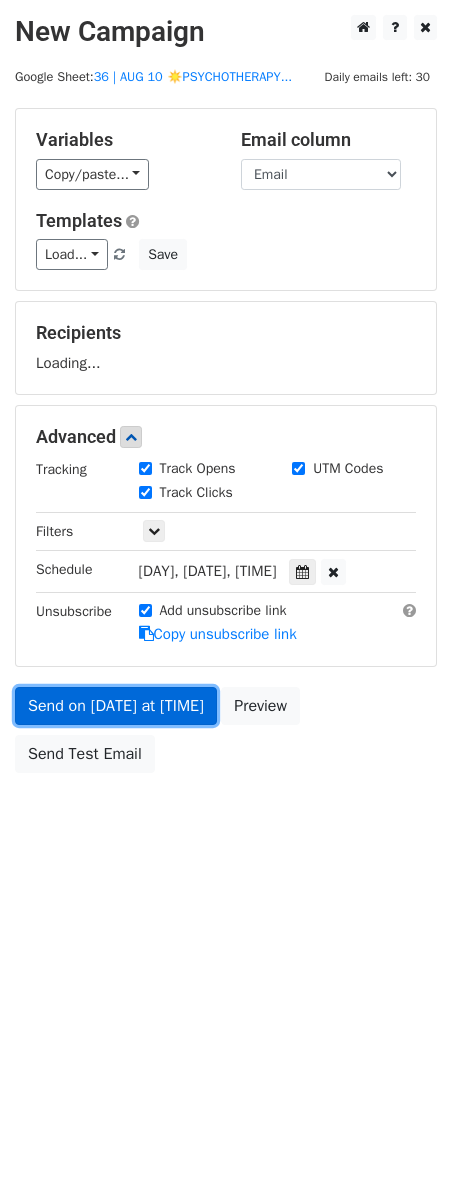 click on "Send on [DATE] at [TIME]" at bounding box center [116, 706] 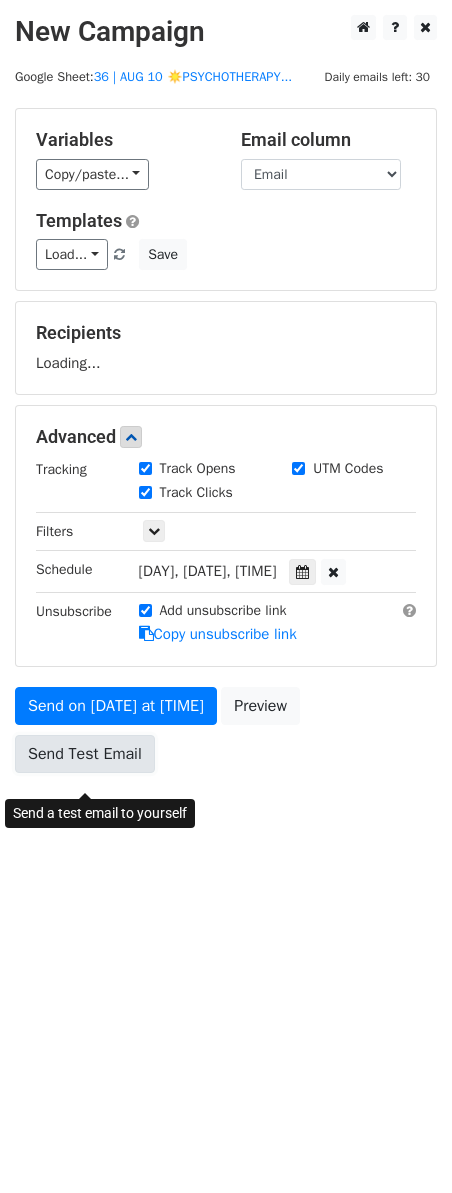 click on "Send Test Email" at bounding box center [85, 754] 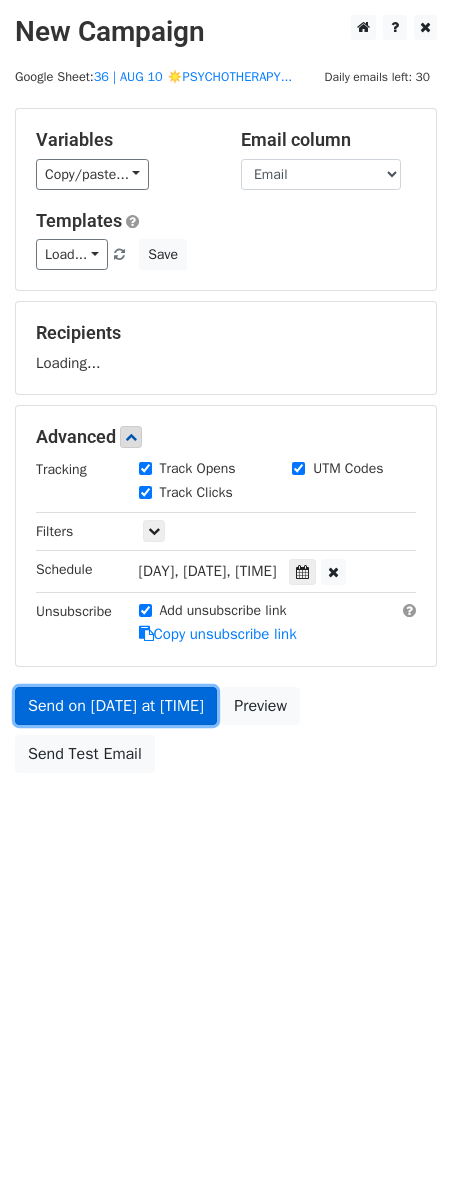 click on "Send on [DATE] at [TIME]" at bounding box center [116, 706] 